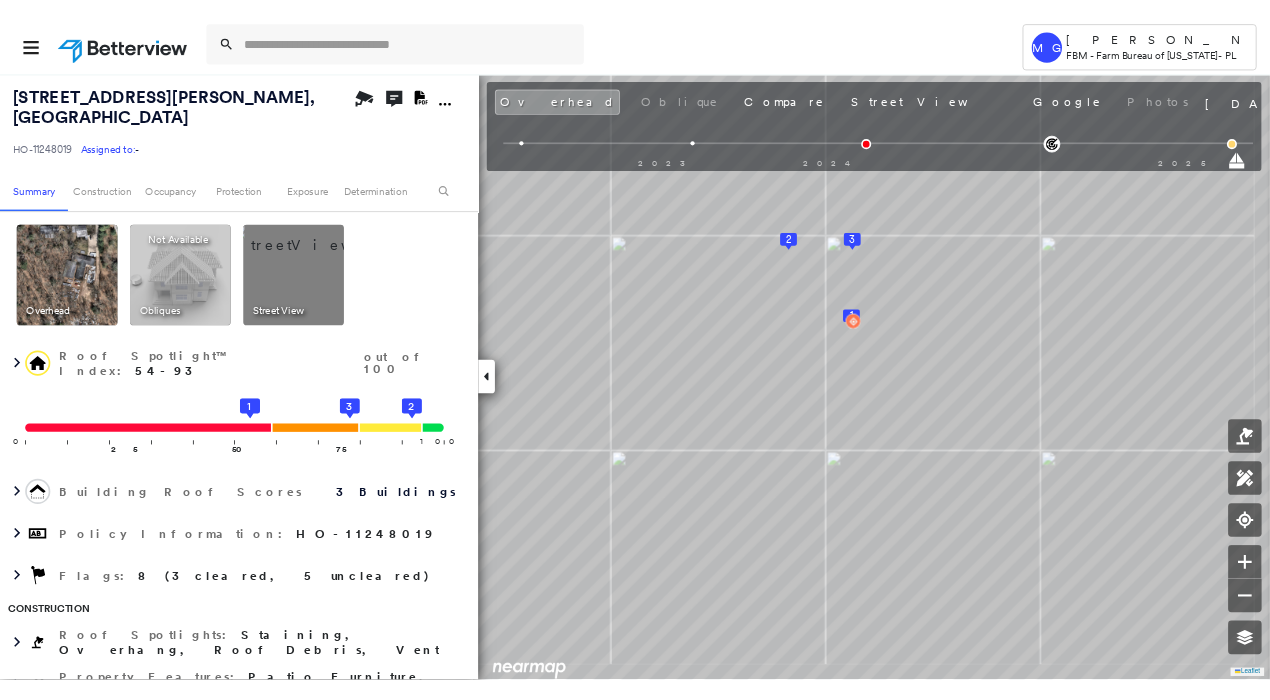 scroll, scrollTop: 0, scrollLeft: 0, axis: both 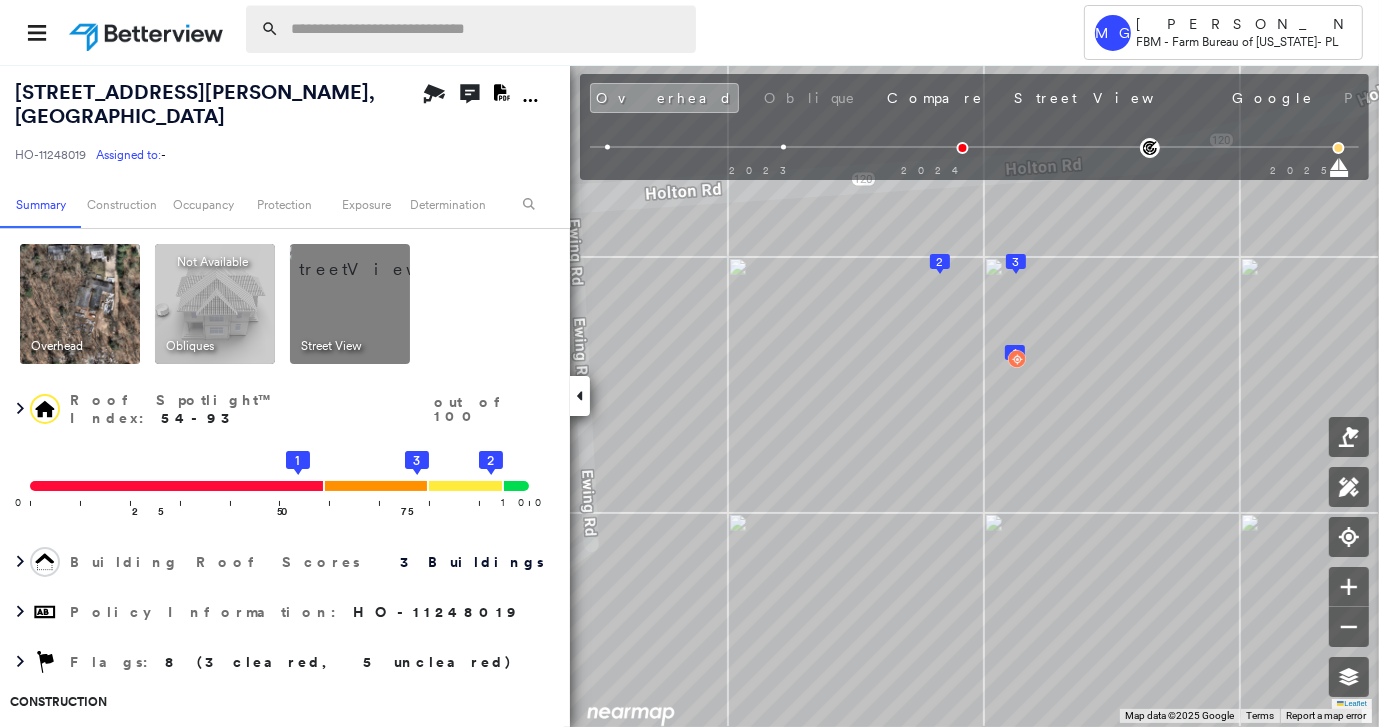 click at bounding box center [487, 29] 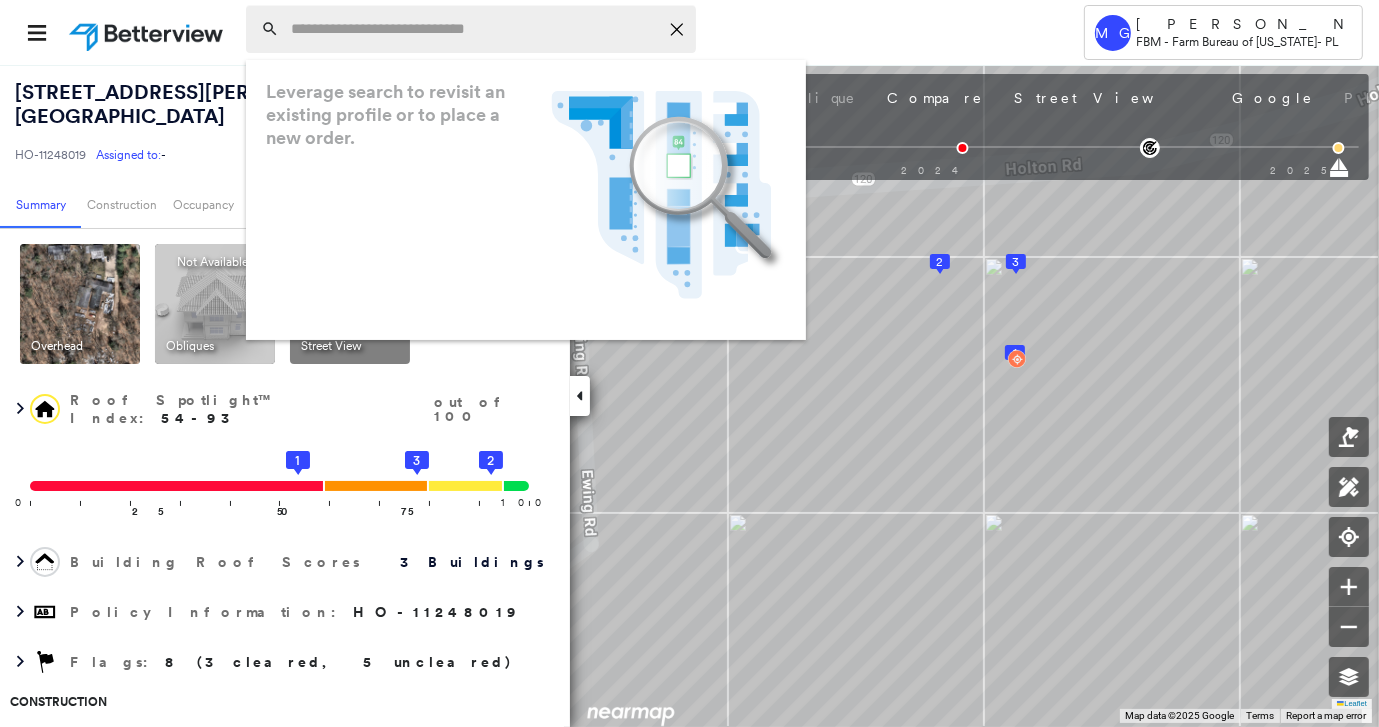 click at bounding box center [474, 29] 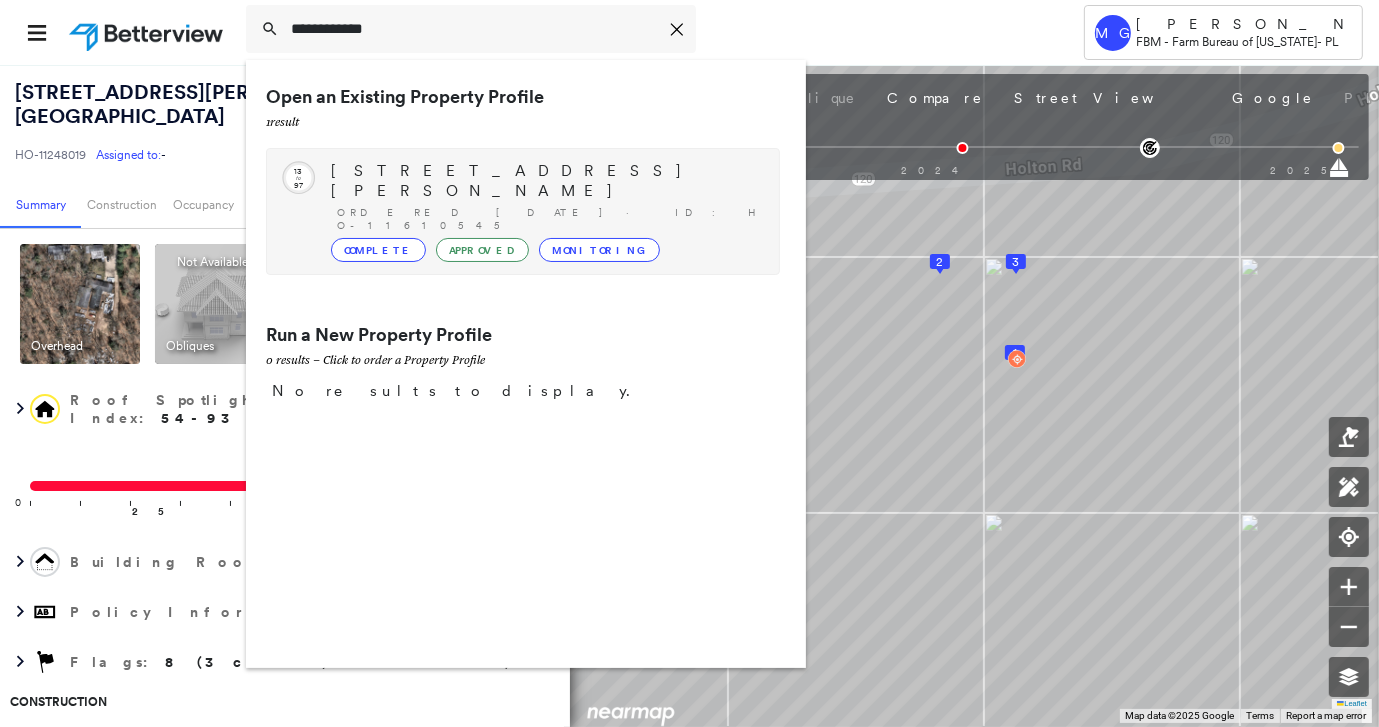 type on "**********" 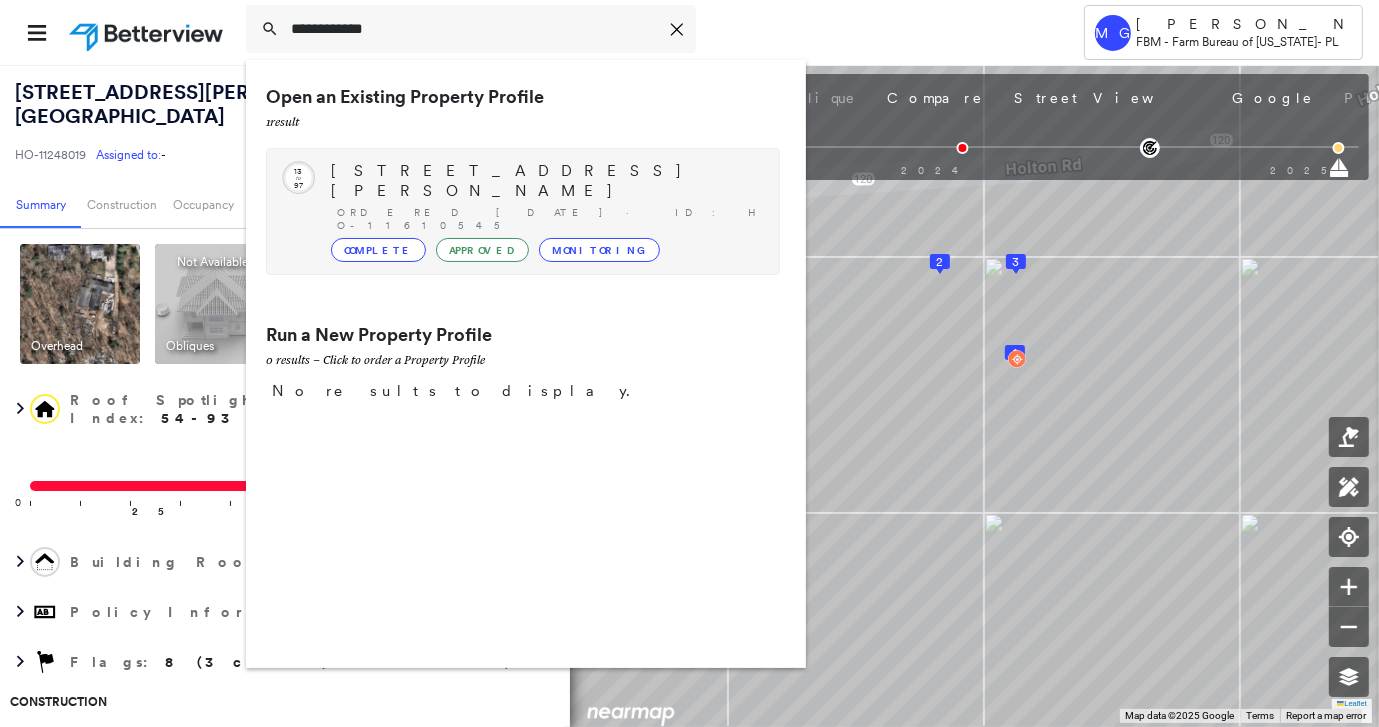 click on "[STREET_ADDRESS][PERSON_NAME]" at bounding box center [545, 181] 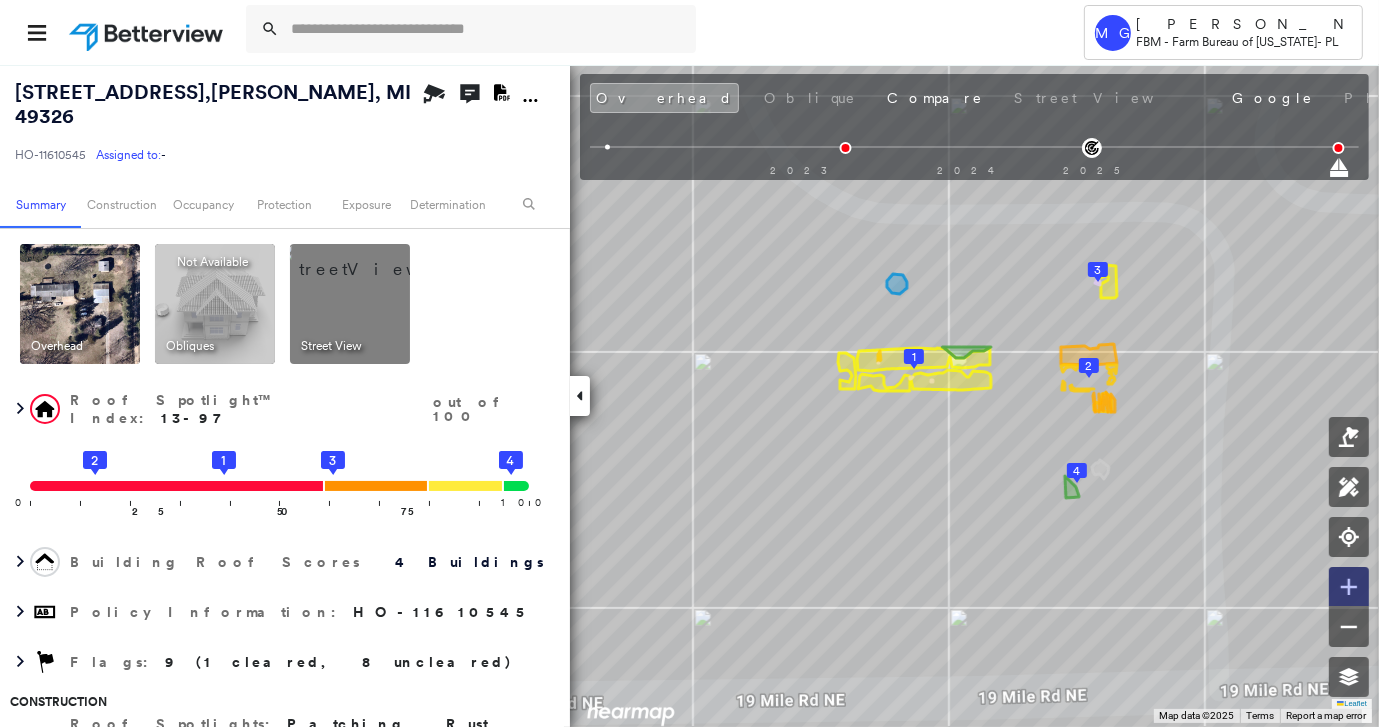 click 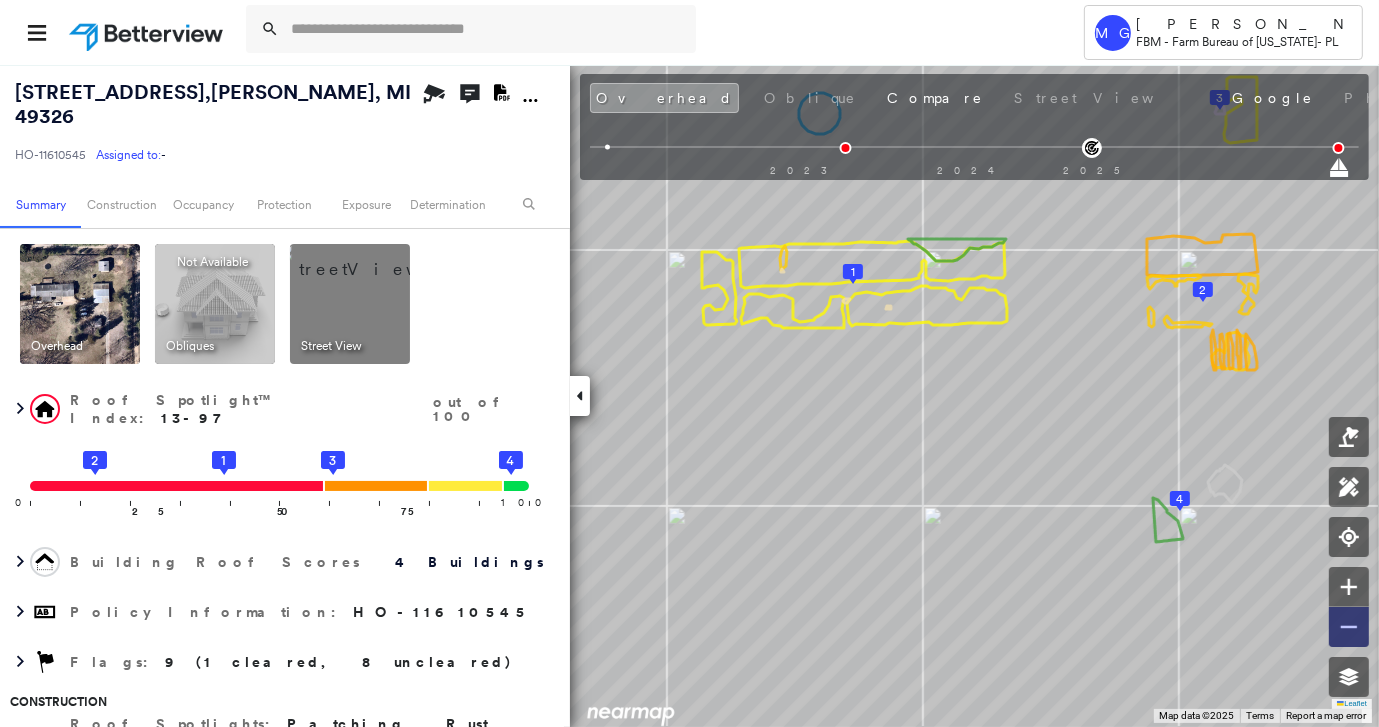 click 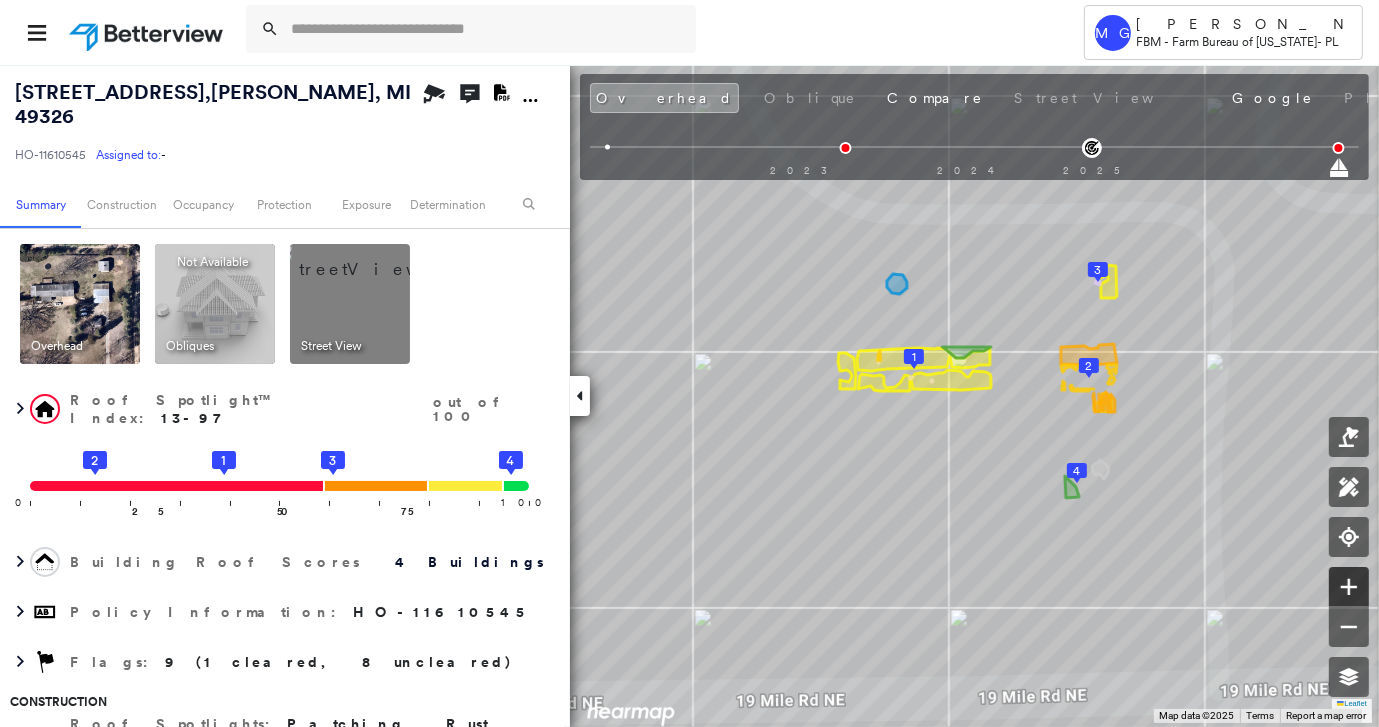 click 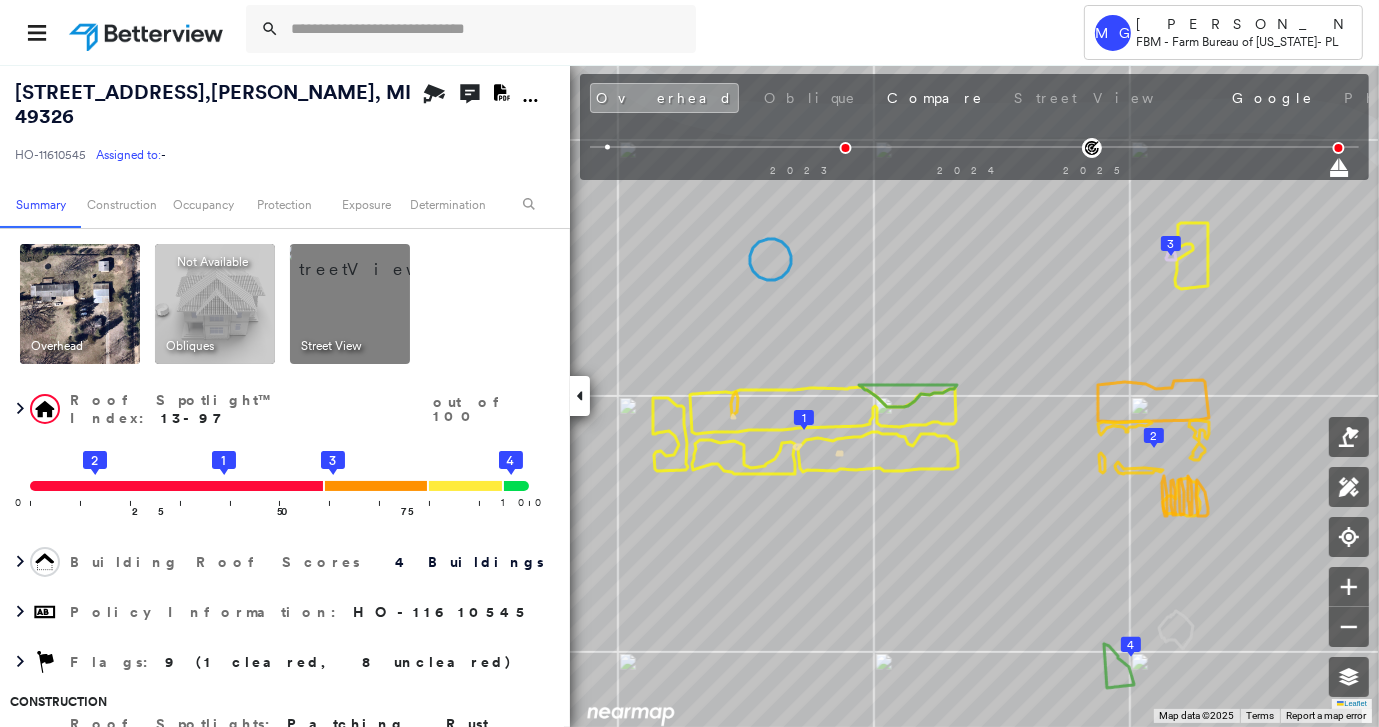 click on "Overhead Obliques Not Available ; Street View" at bounding box center [282, 304] 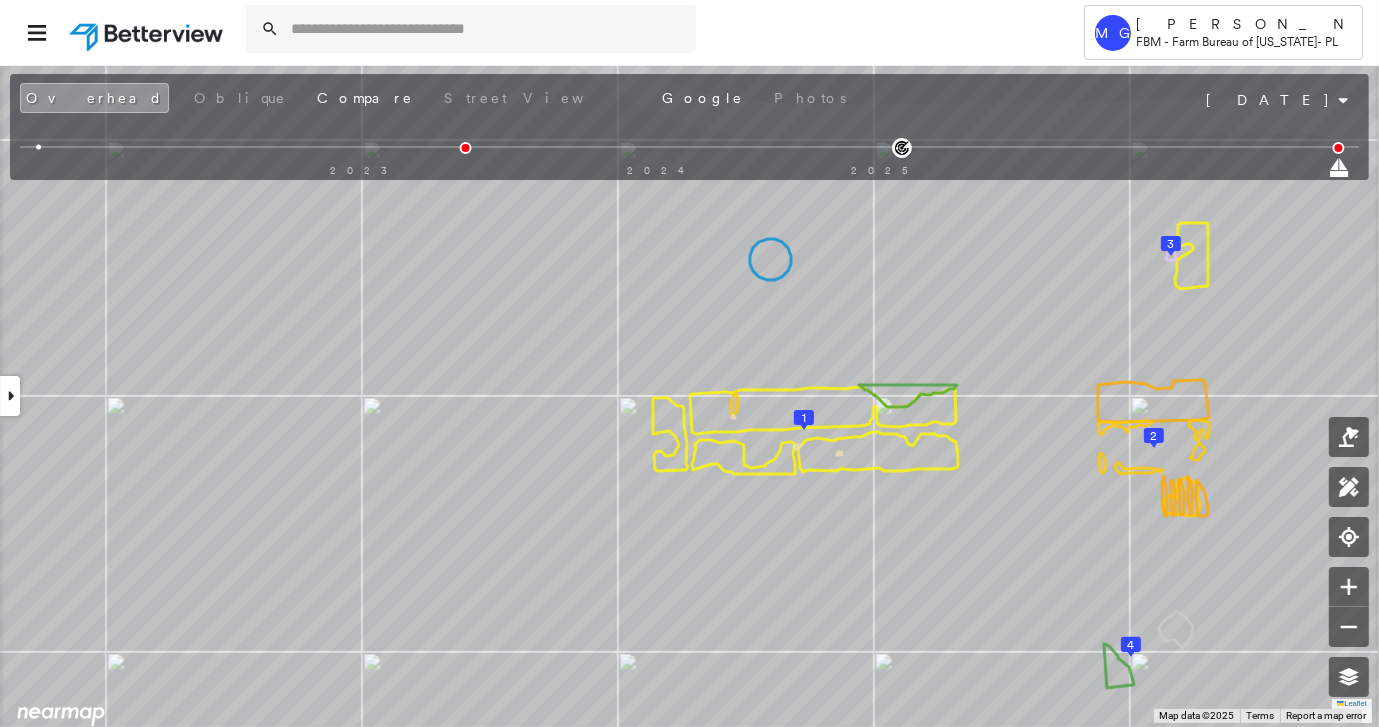 click 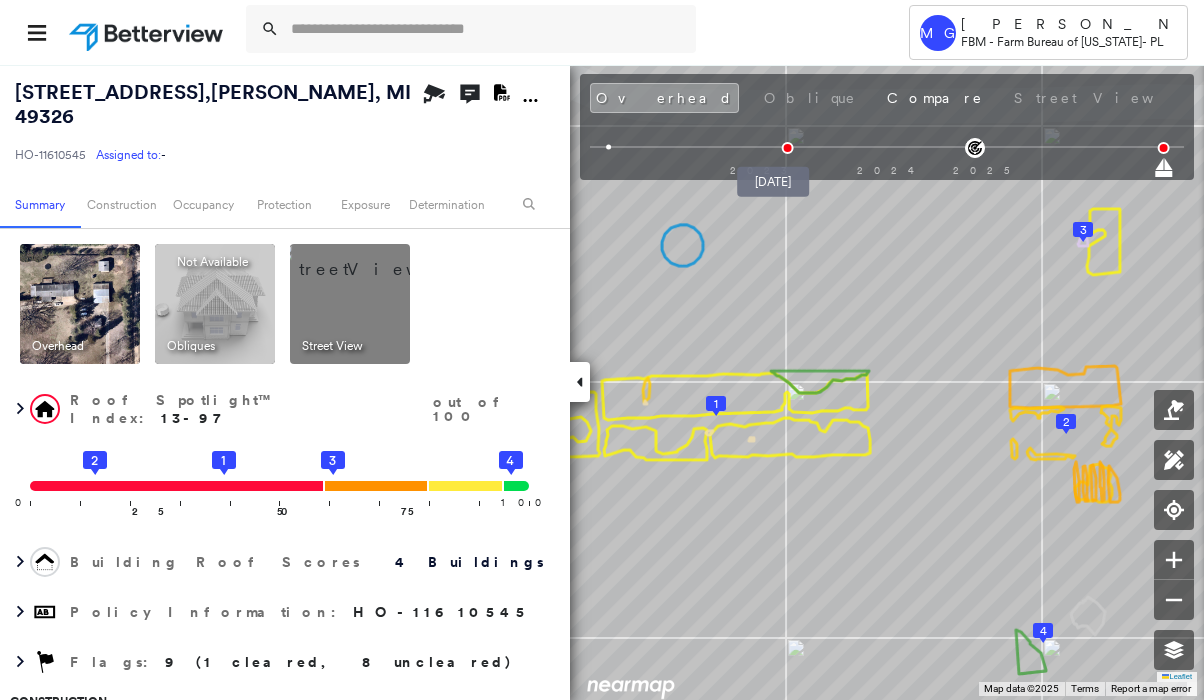 click at bounding box center (788, 148) 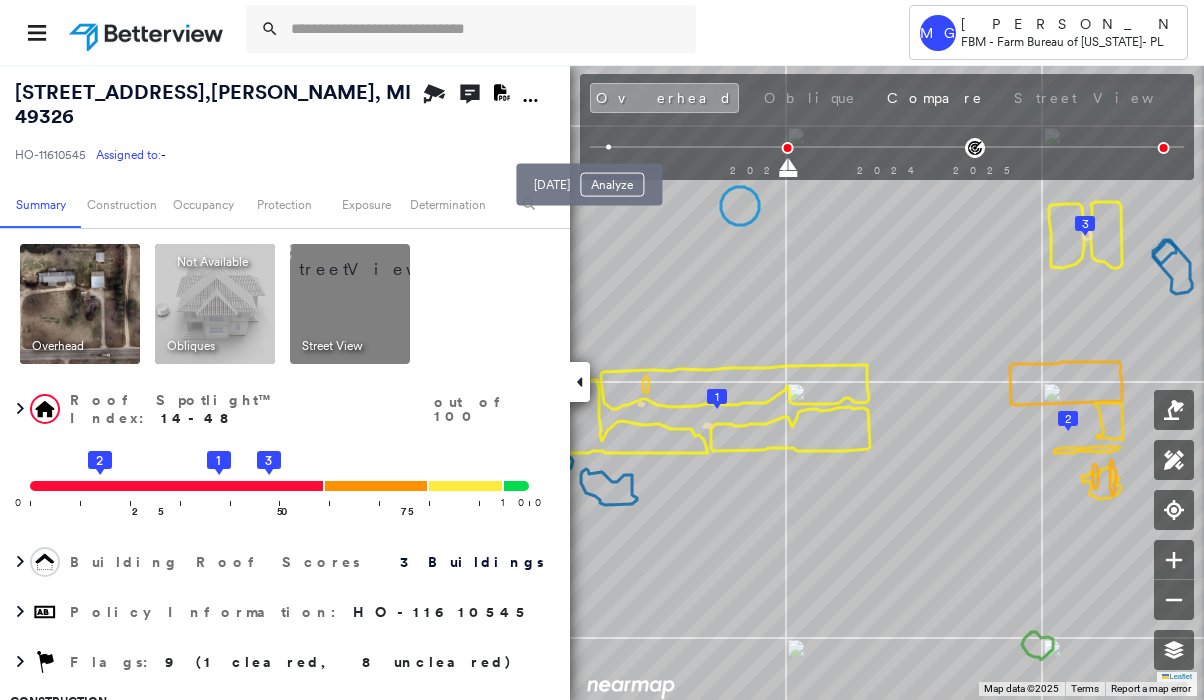 click at bounding box center [608, 147] 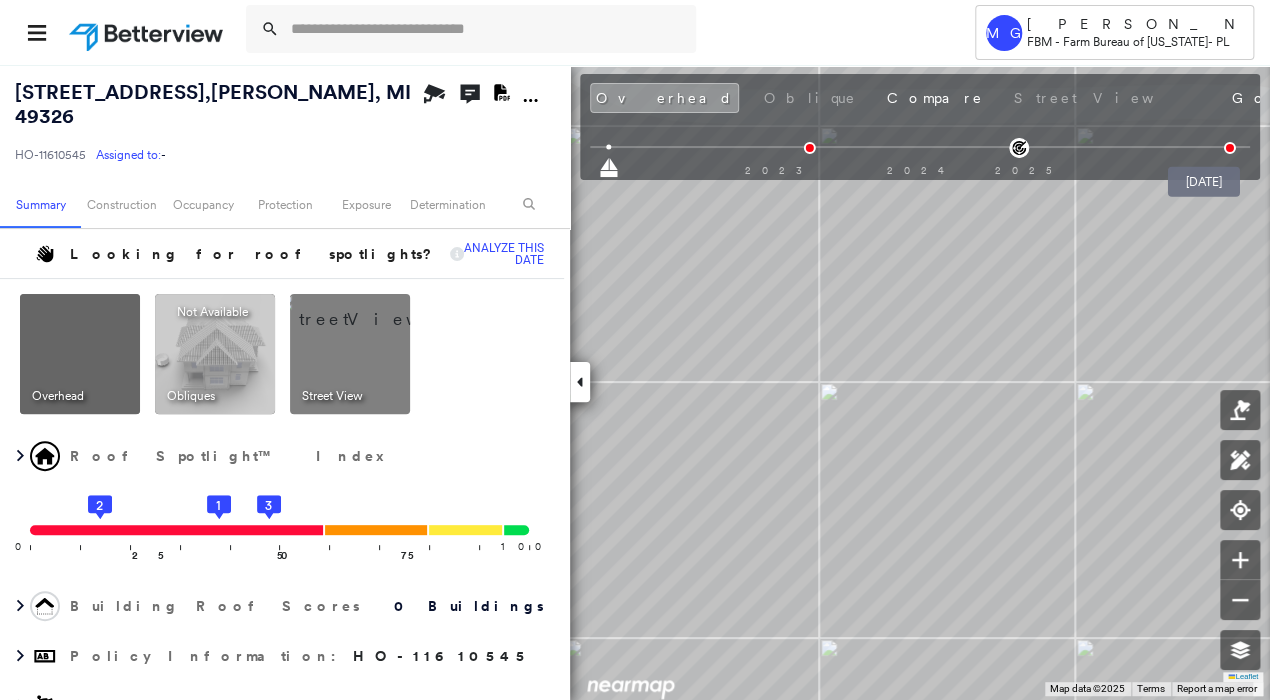 click at bounding box center [1230, 148] 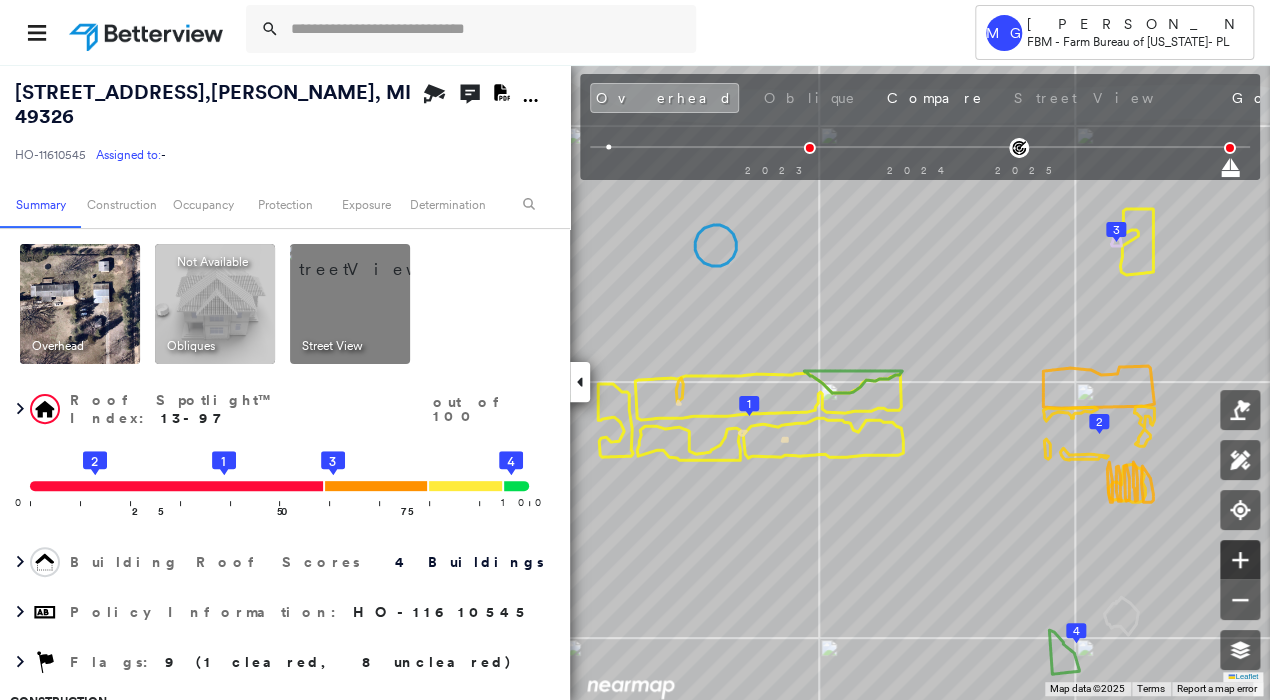 click 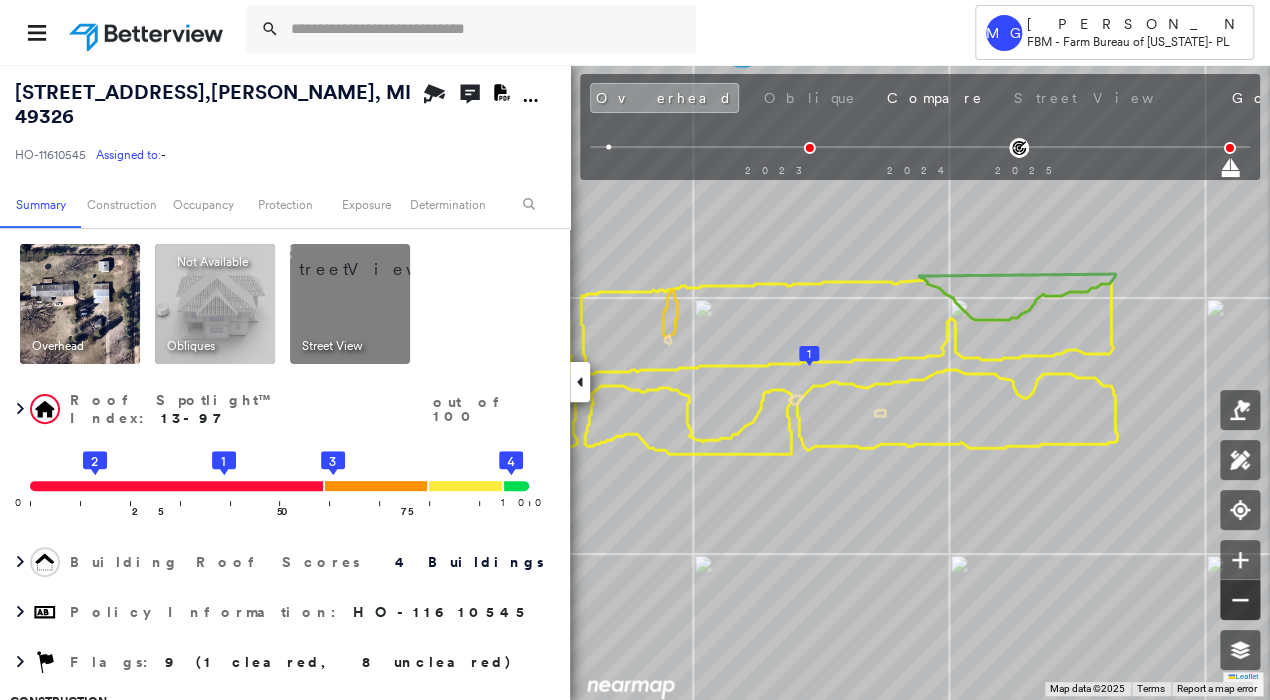 click 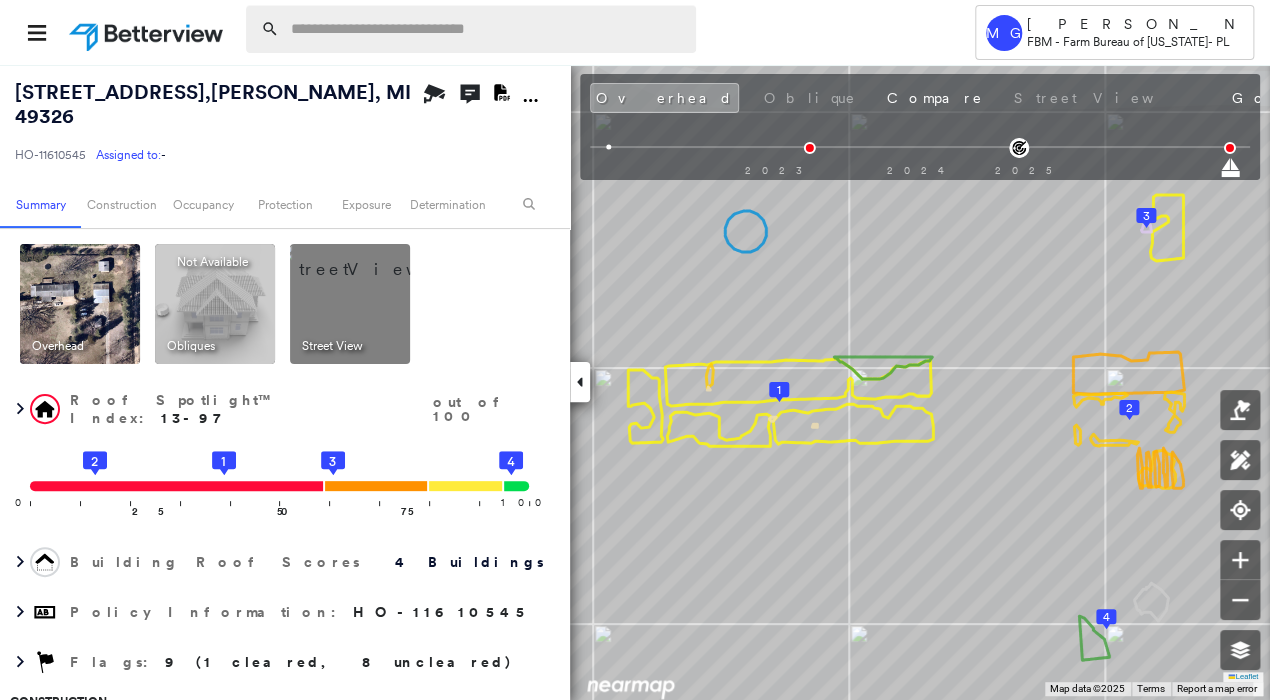 click at bounding box center (487, 29) 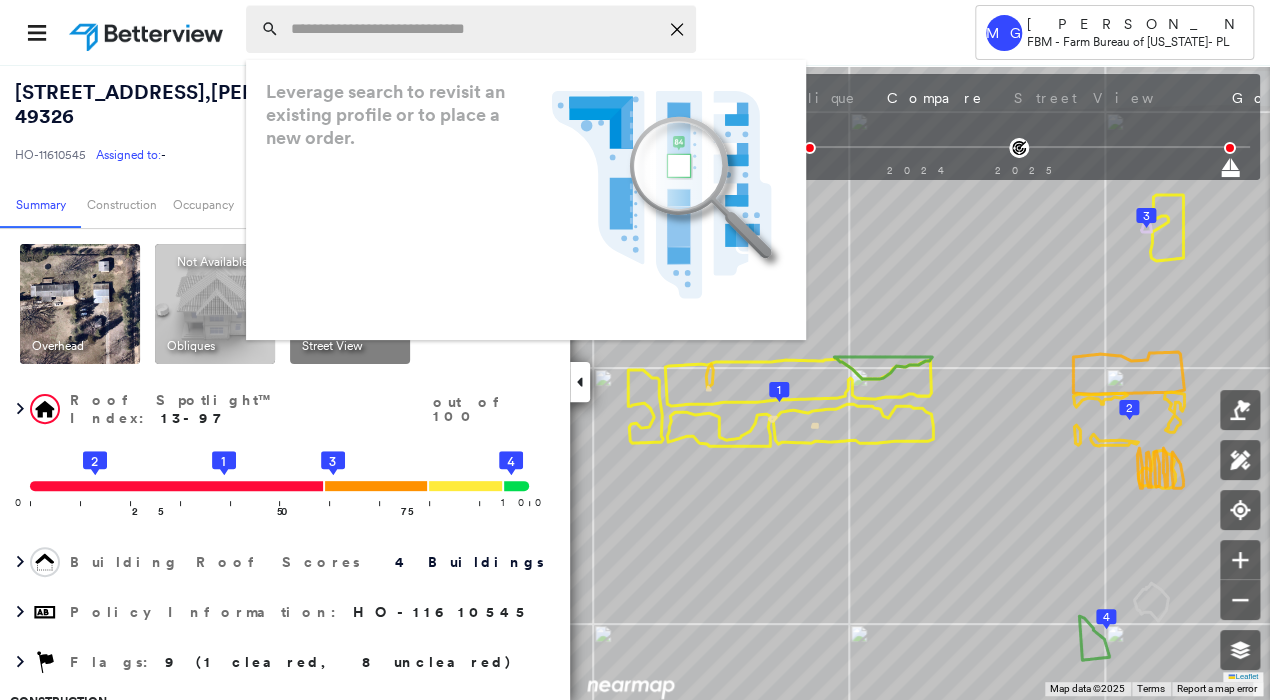 paste on "**********" 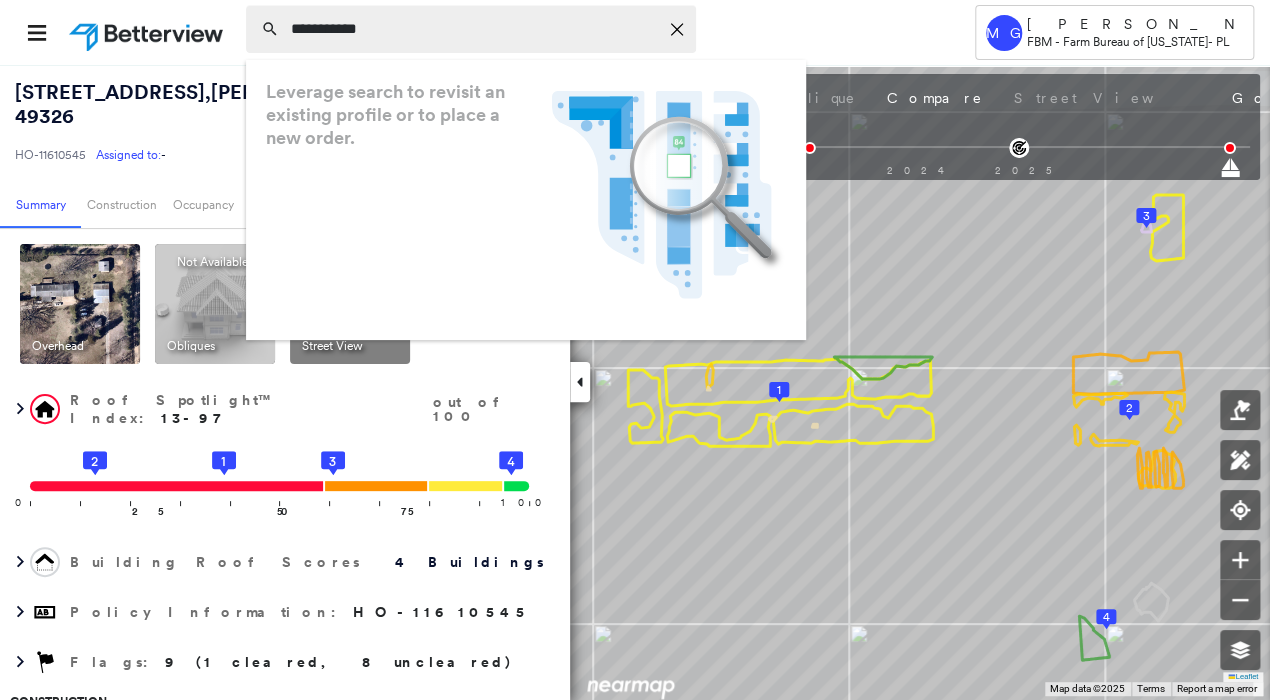 type on "**********" 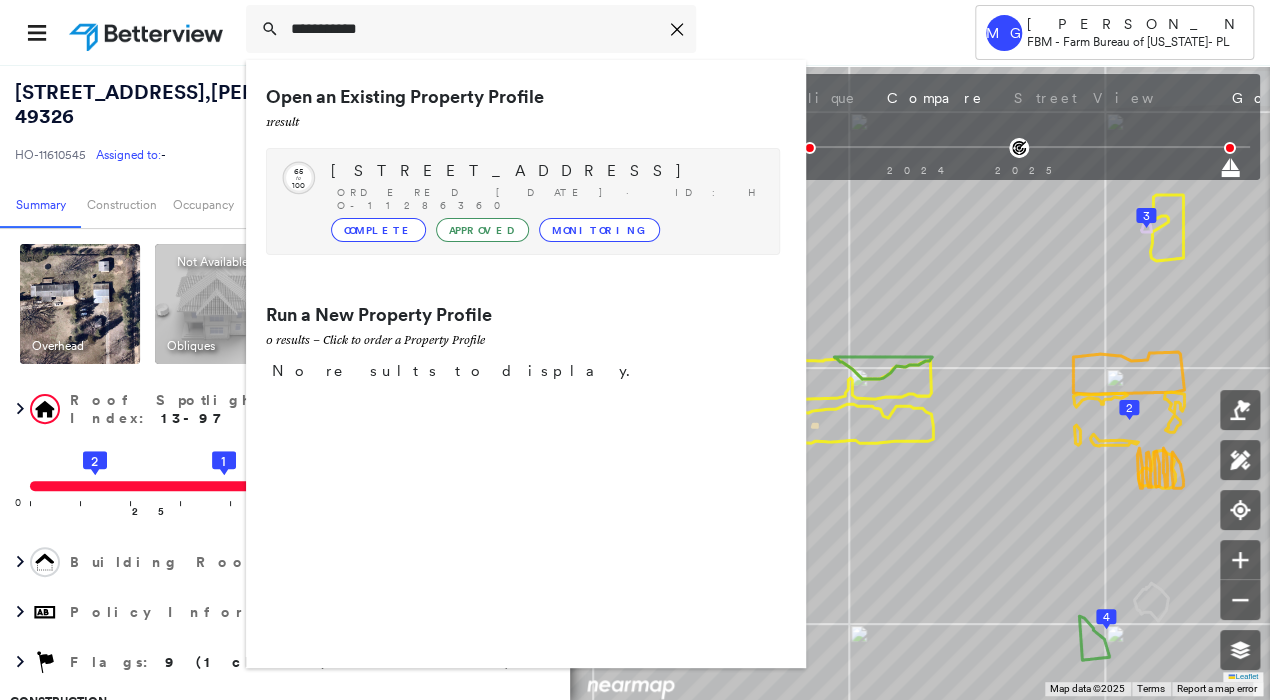 click on "[STREET_ADDRESS]" at bounding box center [545, 171] 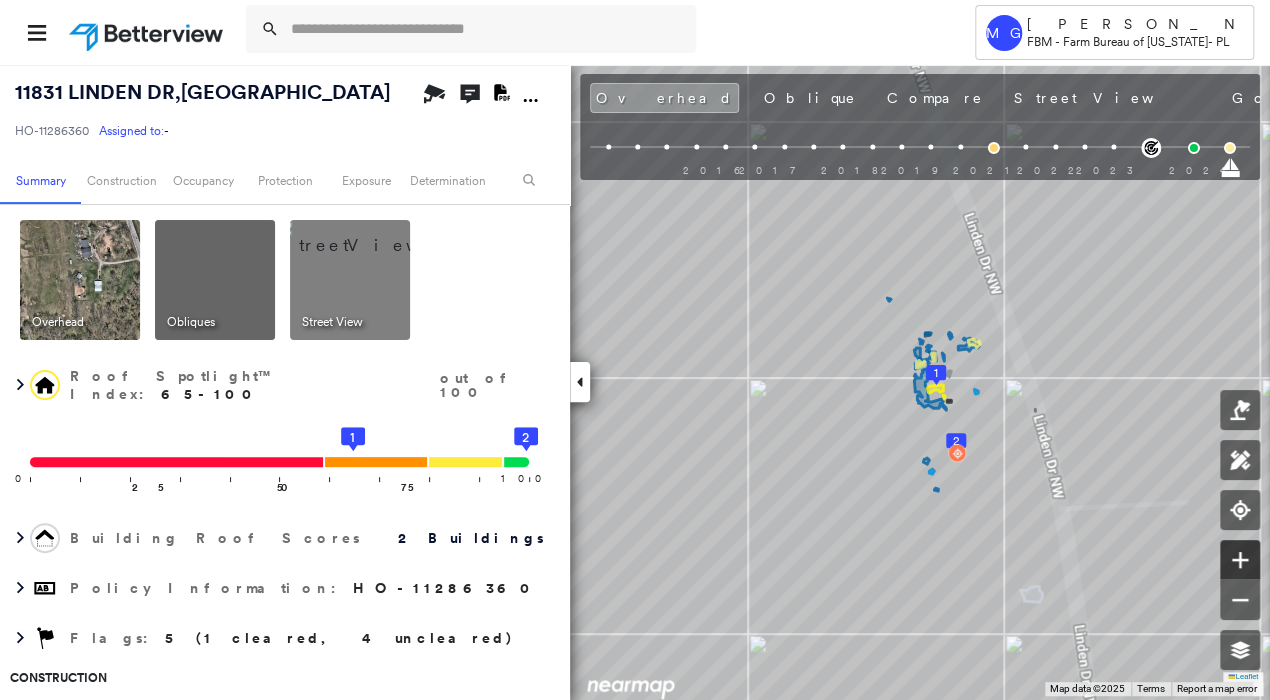click 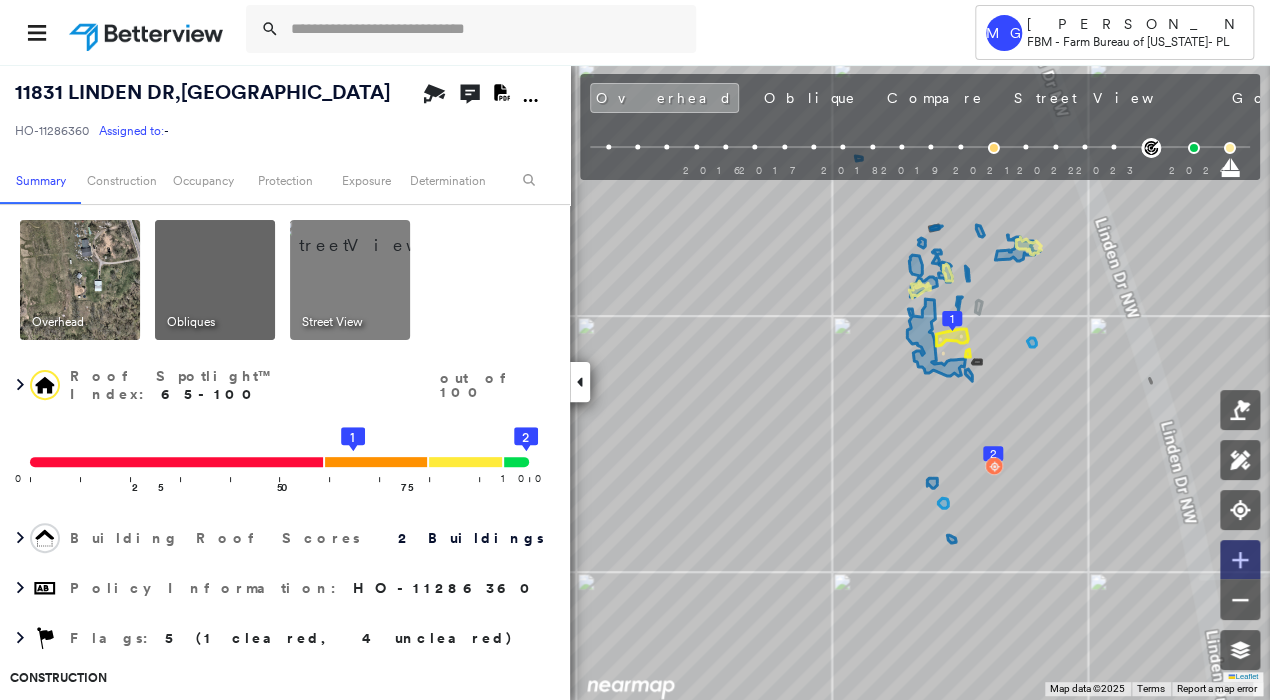 click at bounding box center (1240, 560) 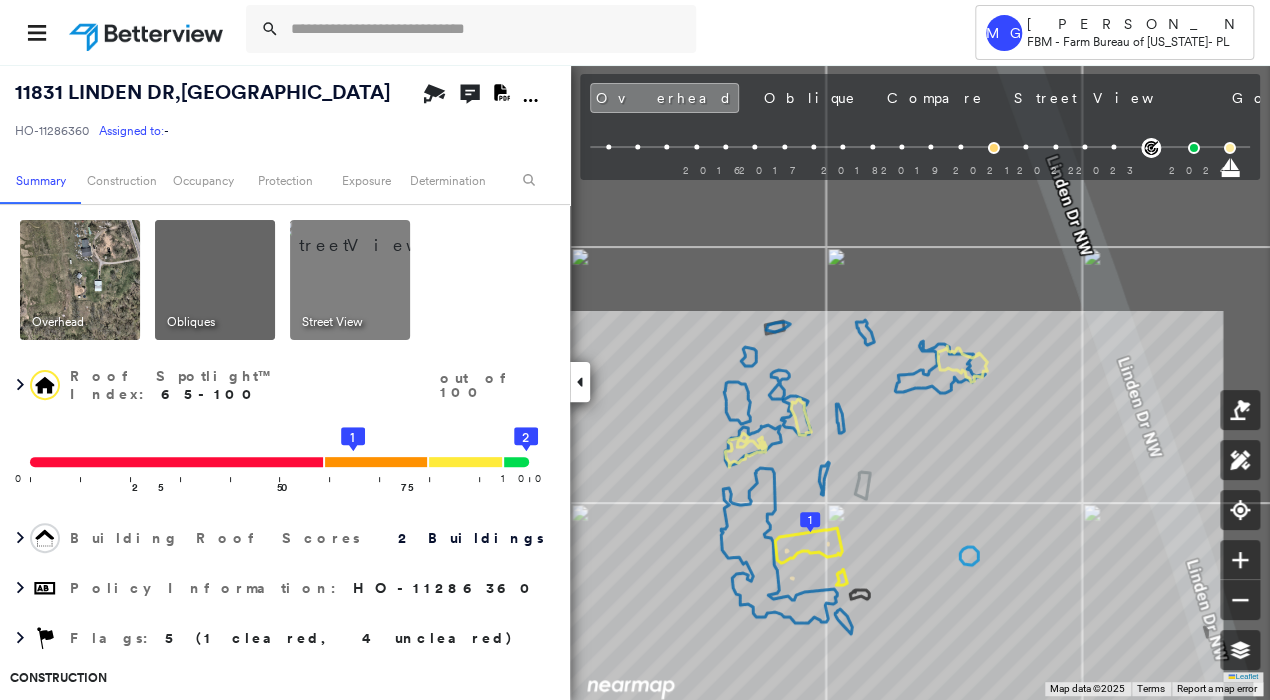 click on "Tower MG [PERSON_NAME] FBM - Farm Bureau of [US_STATE]  -   [GEOGRAPHIC_DATA][STREET_ADDRESS] HO-11286360 Assigned to:  - Assigned to:  - HO-11286360 Assigned to:  - Open Comments Download PDF Report Summary Construction Occupancy Protection Exposure Determination Overhead Obliques Street View Roof Spotlight™ Index :  65-100 out of 100 0 100 25 50 75 1 2 Building Roof Scores 2 Buildings Policy Information :  HO-11286360 Flags :  5 (1 cleared, 4 uncleared) Construction Roof Spotlights :  Staining, Vent Property Features :  Boat, Water Hazard, Playground, Trampoline, Yard Debris and 5 more Roof Size & Shape :  2 buildings  Occupancy Place Detail Protection Exposure FEMA Risk Index Additional Perils Determination Flags :  5 (1 cleared, 4 uncleared) Uncleared Flags (4) Cleared Flags  (1) Increase in Building Size Flagged [DATE] Clear DEBR Yard Debris Flagged [DATE] Clear Trampoline Flagged [DATE] Clear Low Low Priority Flagged [DATE] Clear Action Taken New Entry History Quote/New Business General Save" at bounding box center [635, 350] 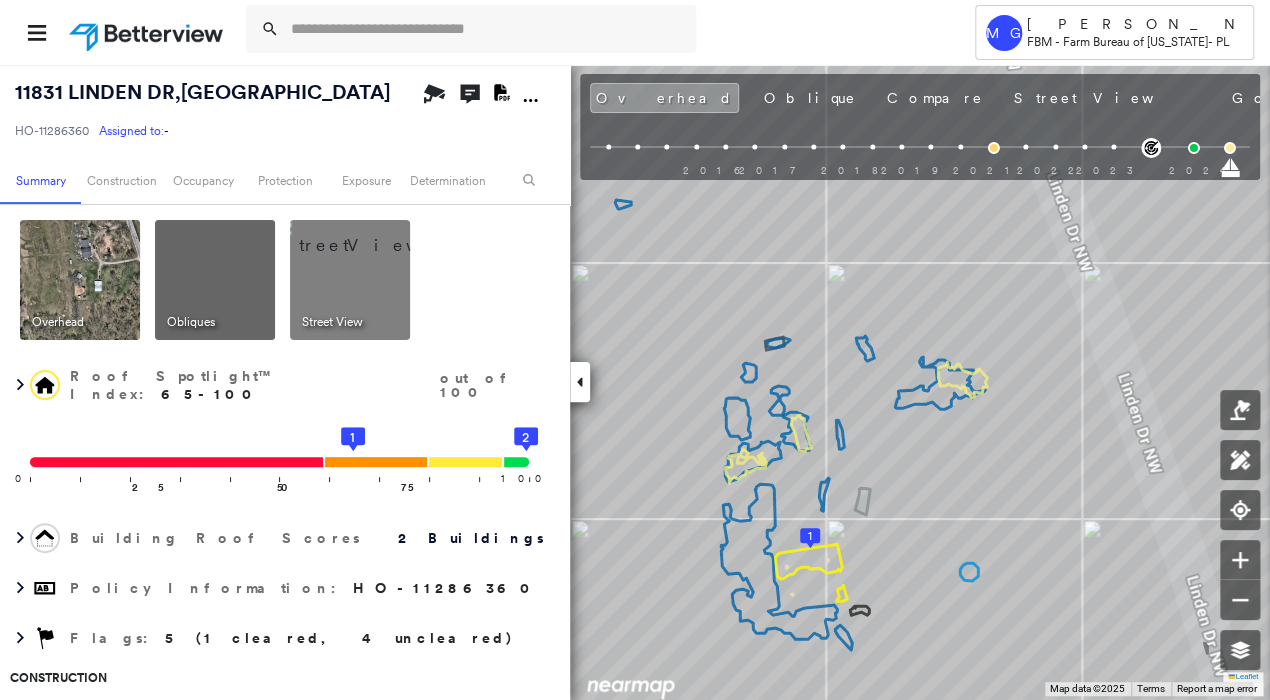 click on "Tower MG [PERSON_NAME] FBM - Farm Bureau of [US_STATE]  -   [GEOGRAPHIC_DATA][STREET_ADDRESS] HO-11286360 Assigned to:  - Assigned to:  - HO-11286360 Assigned to:  - Open Comments Download PDF Report Summary Construction Occupancy Protection Exposure Determination Overhead Obliques Street View Roof Spotlight™ Index :  65-100 out of 100 0 100 25 50 75 1 2 Building Roof Scores 2 Buildings Policy Information :  HO-11286360 Flags :  5 (1 cleared, 4 uncleared) Construction Roof Spotlights :  Staining, Vent Property Features :  Boat, Water Hazard, Playground, Trampoline, Yard Debris and 5 more Roof Size & Shape :  2 buildings  Occupancy Place Detail Protection Exposure FEMA Risk Index Additional Perils Determination Flags :  5 (1 cleared, 4 uncleared) Uncleared Flags (4) Cleared Flags  (1) Increase in Building Size Flagged [DATE] Clear DEBR Yard Debris Flagged [DATE] Clear Trampoline Flagged [DATE] Clear Low Low Priority Flagged [DATE] Clear Action Taken New Entry History Quote/New Business General Save" at bounding box center (635, 350) 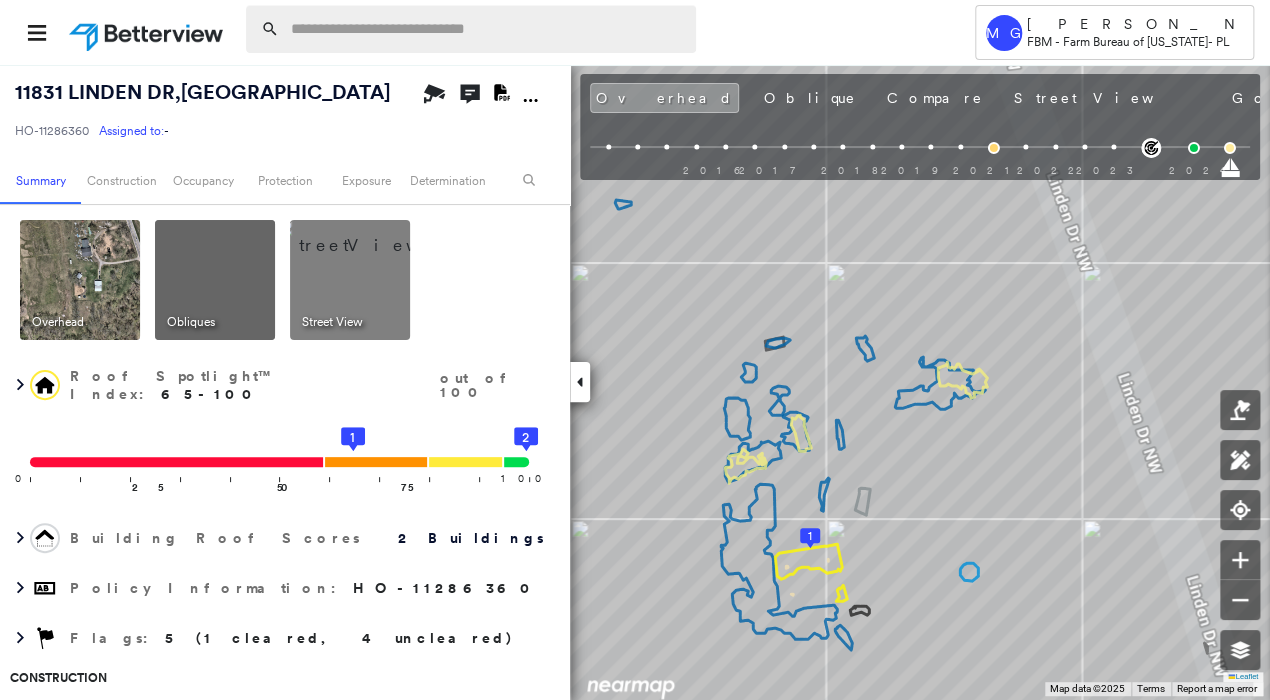 click at bounding box center [487, 29] 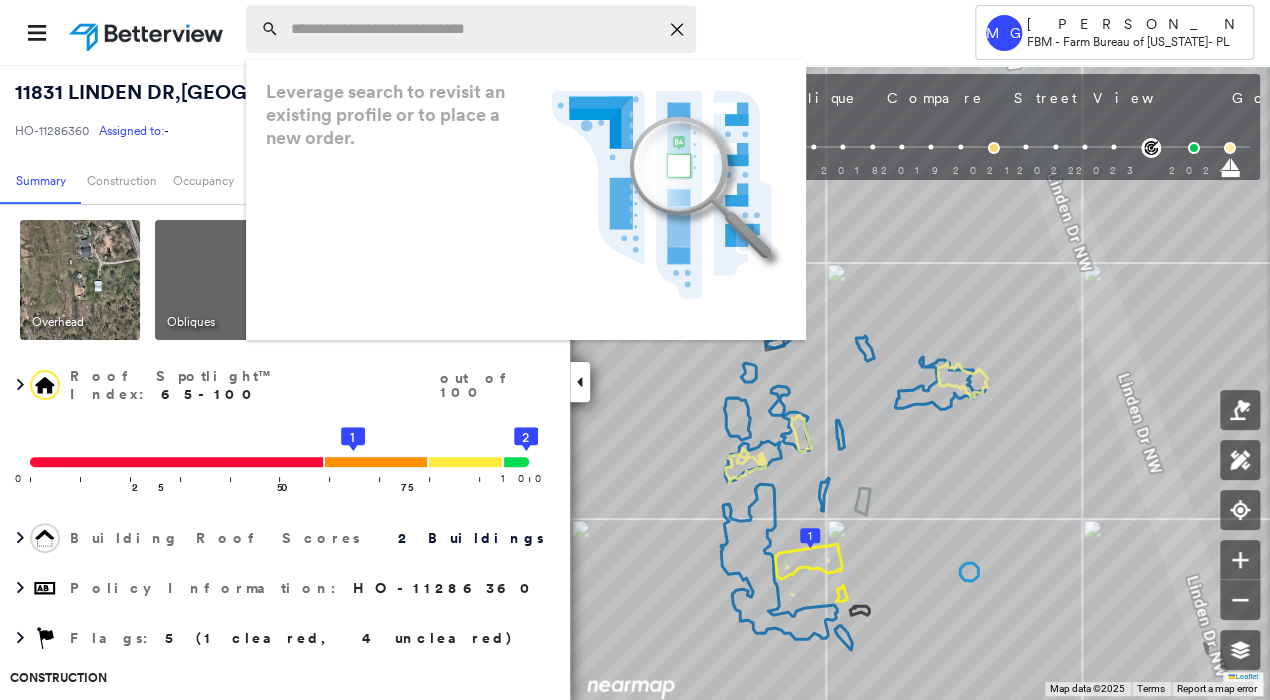 paste on "**********" 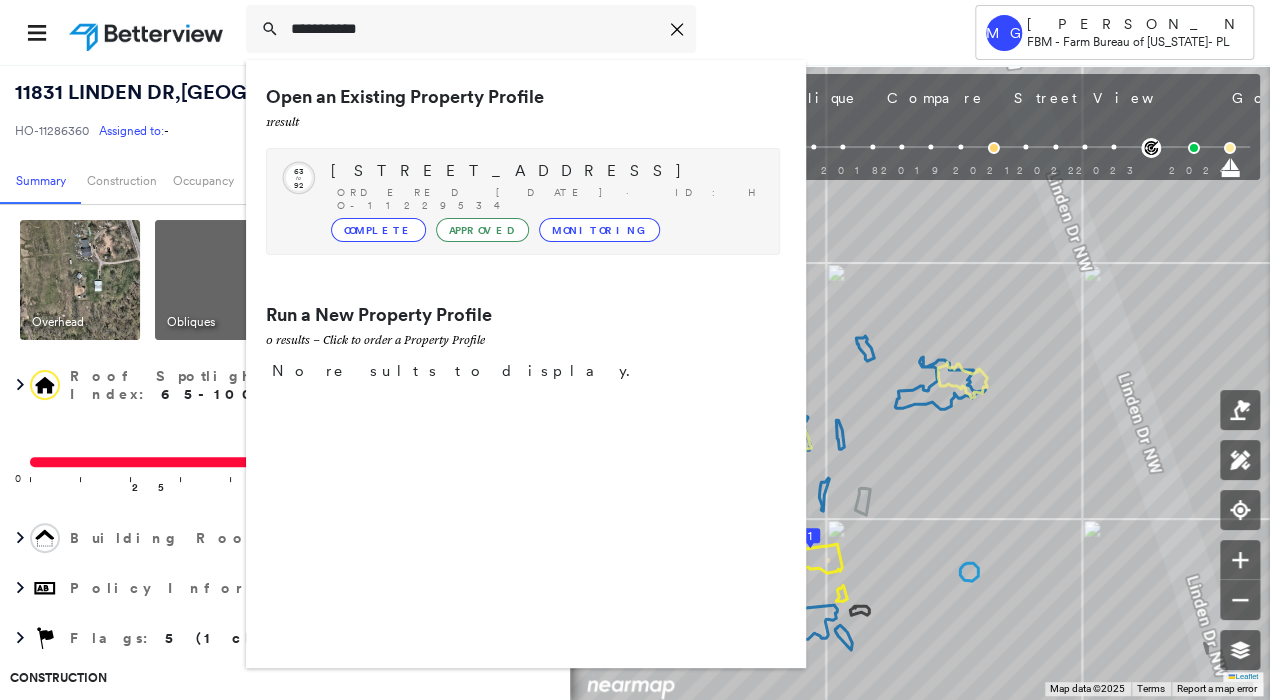 type on "**********" 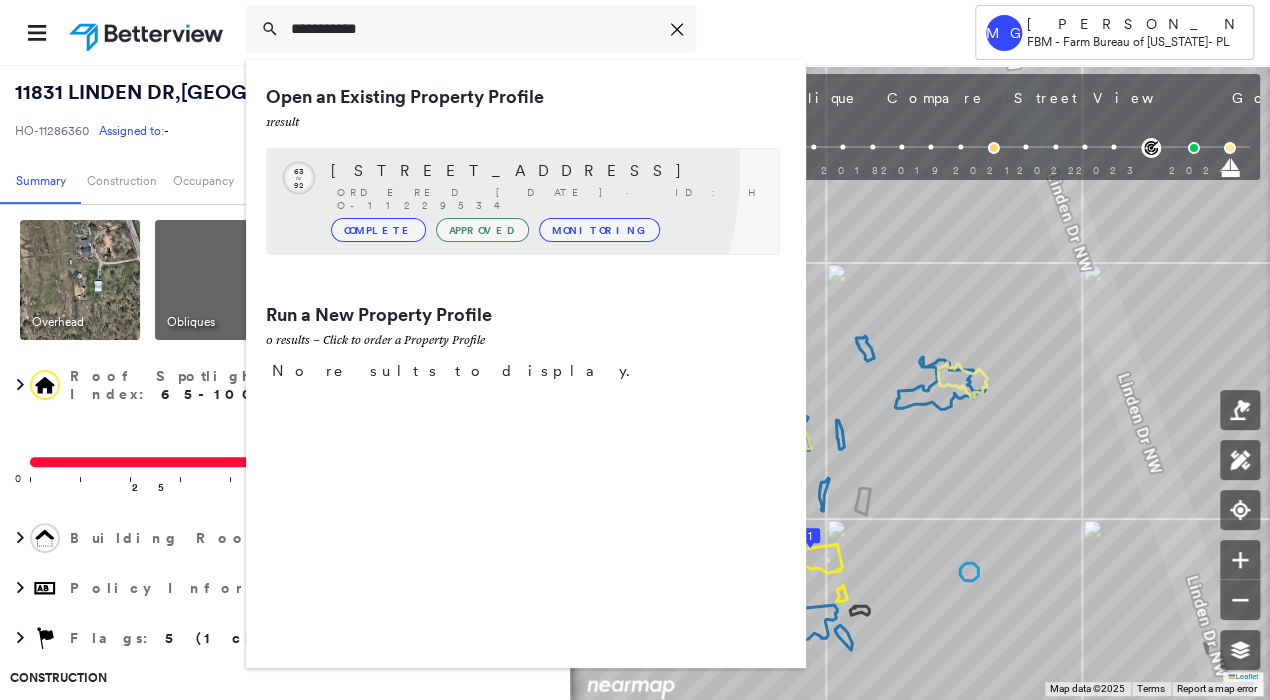 click on "[STREET_ADDRESS]" at bounding box center [545, 171] 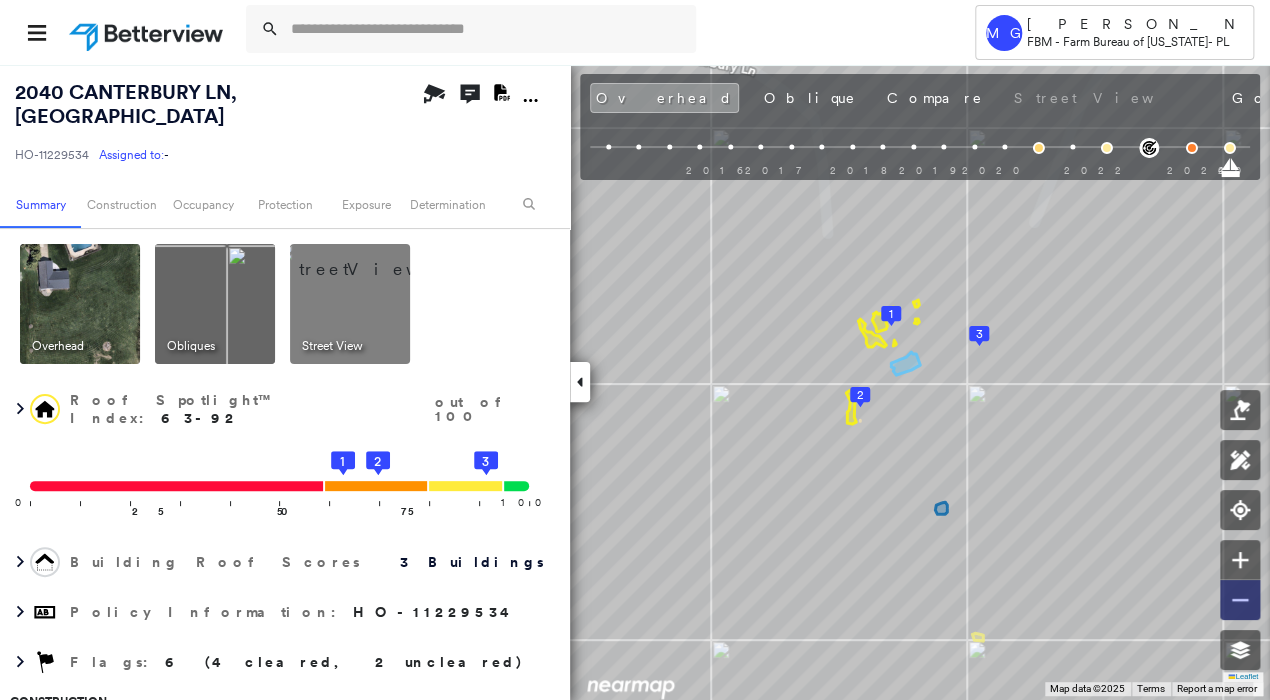 click 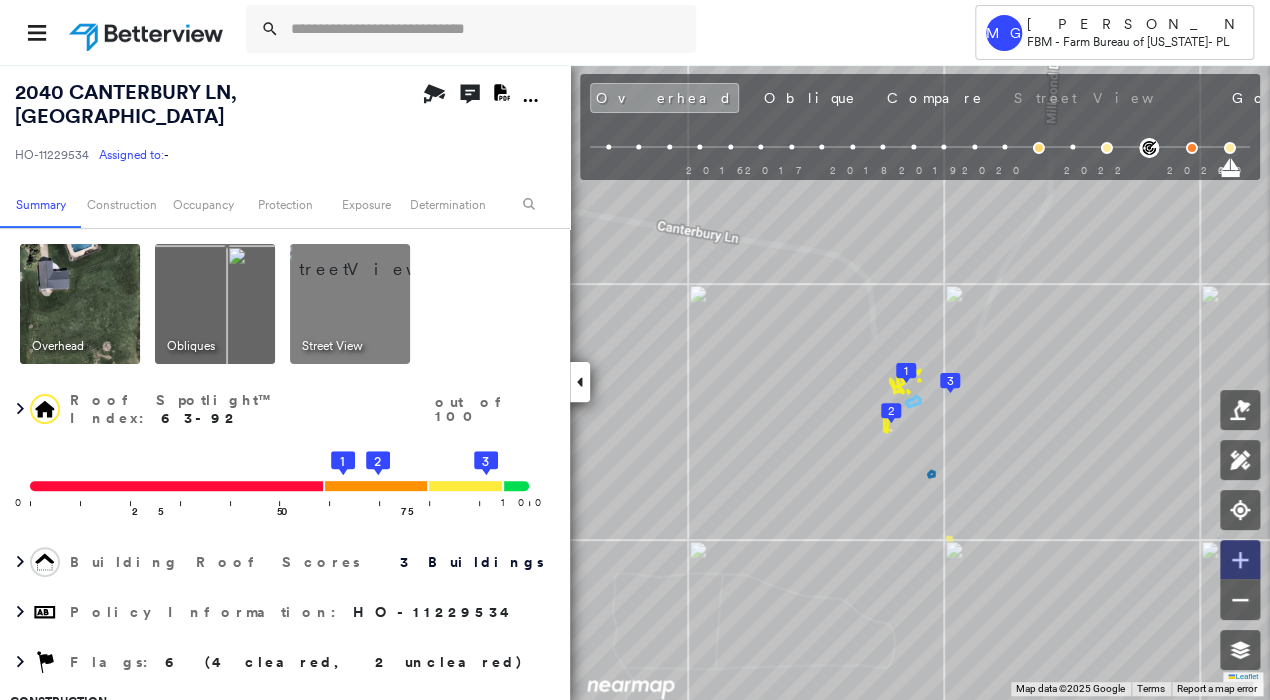 click 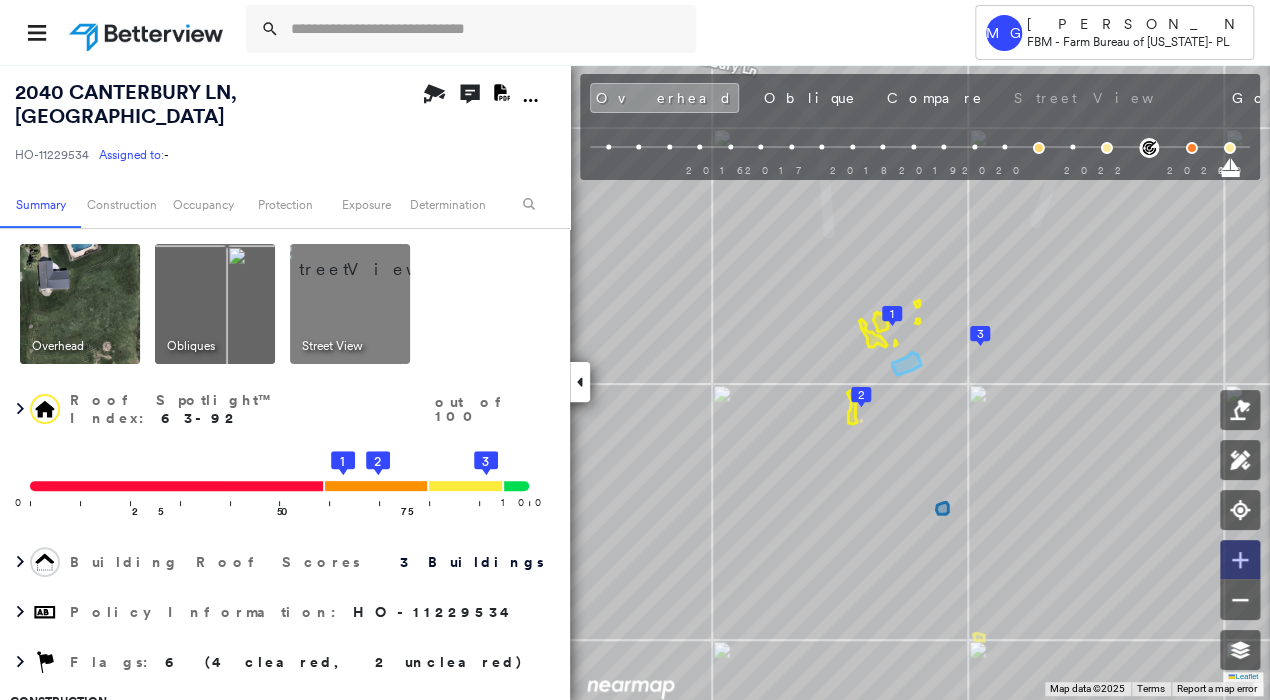 click 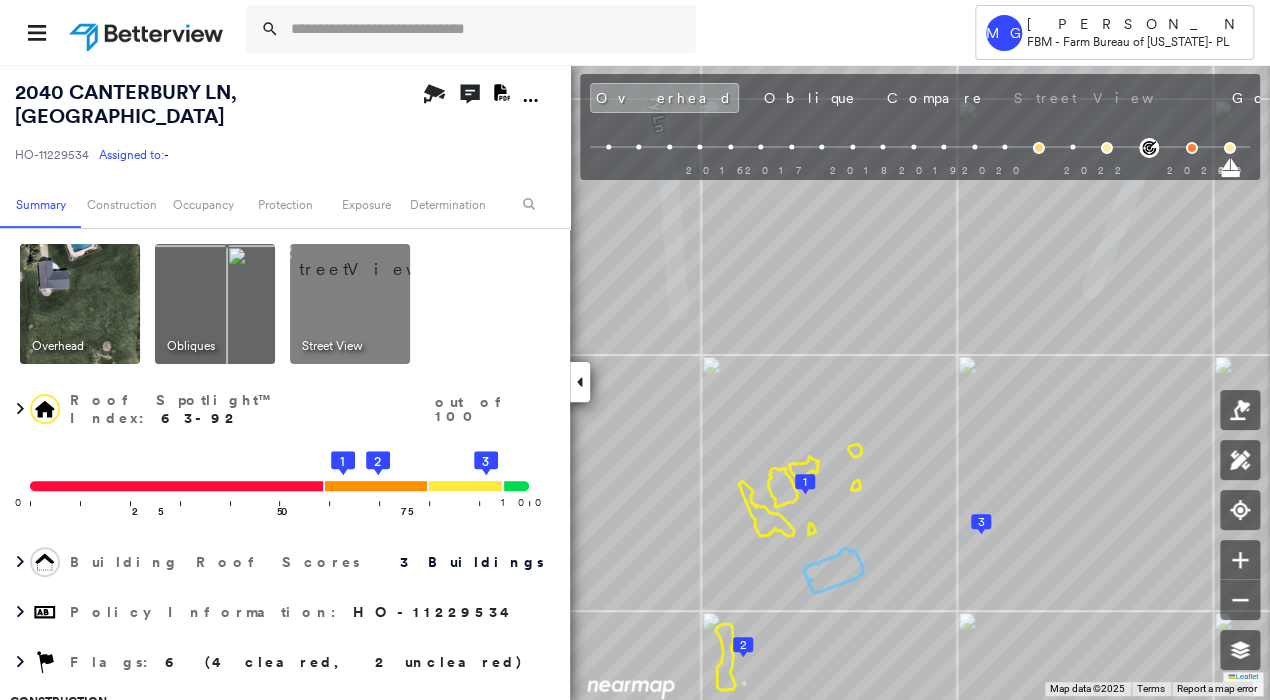 click on "MG [PERSON_NAME] FBM - Farm Bureau of [US_STATE]  -   [GEOGRAPHIC_DATA]" at bounding box center [635, 32] 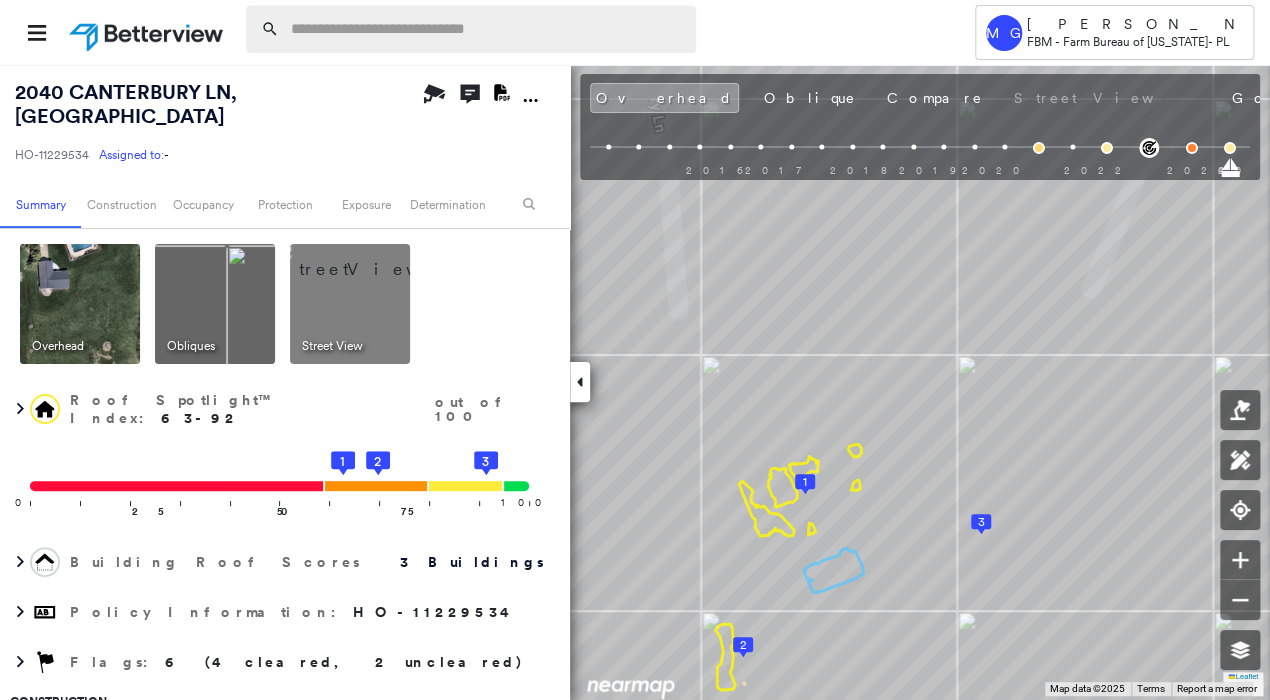 click at bounding box center (487, 29) 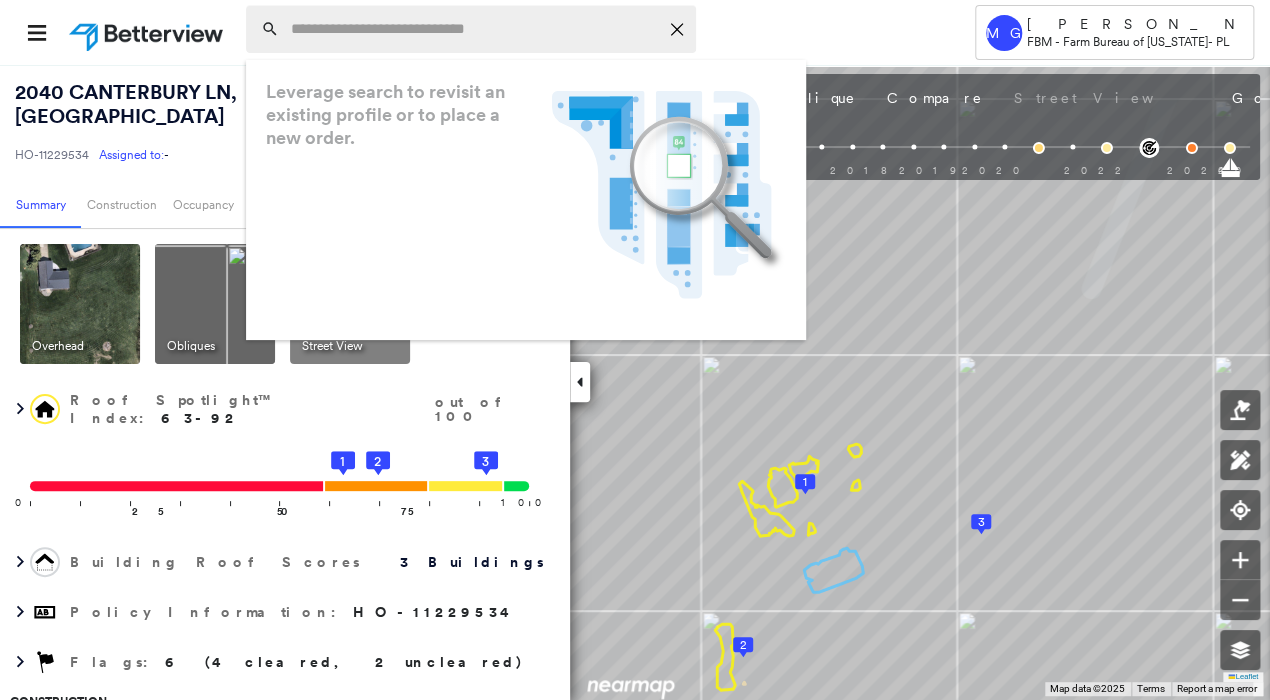 paste on "**********" 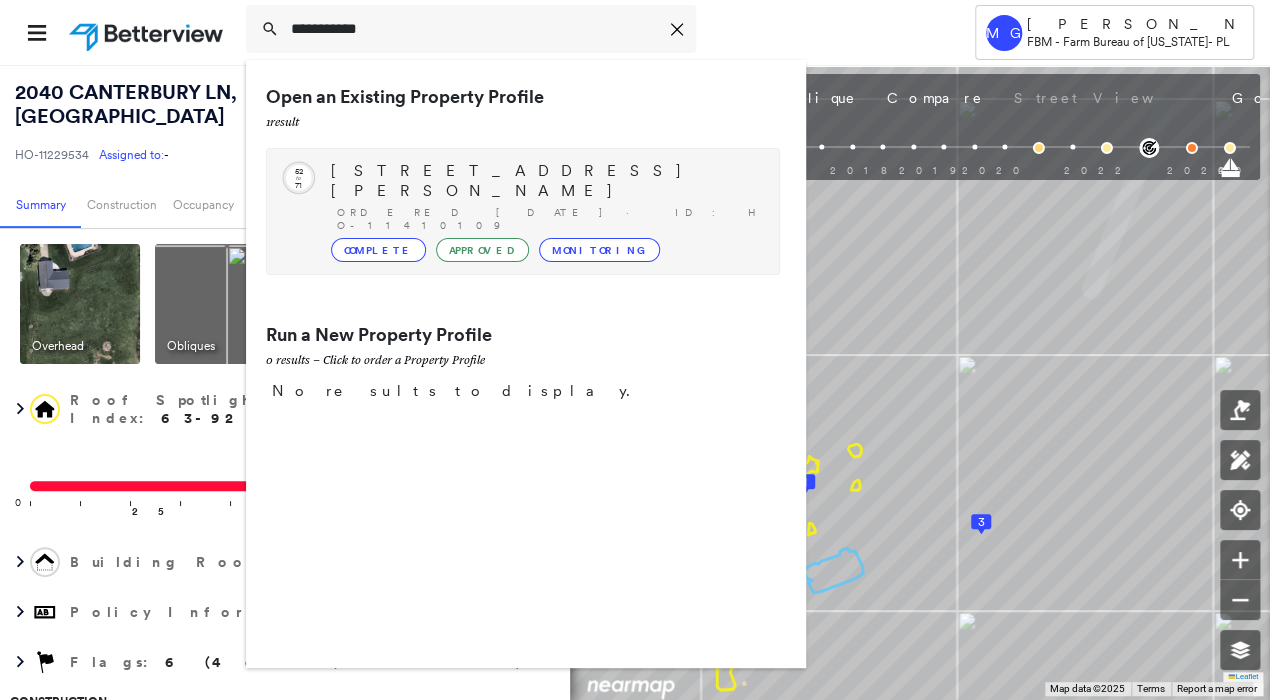 type on "**********" 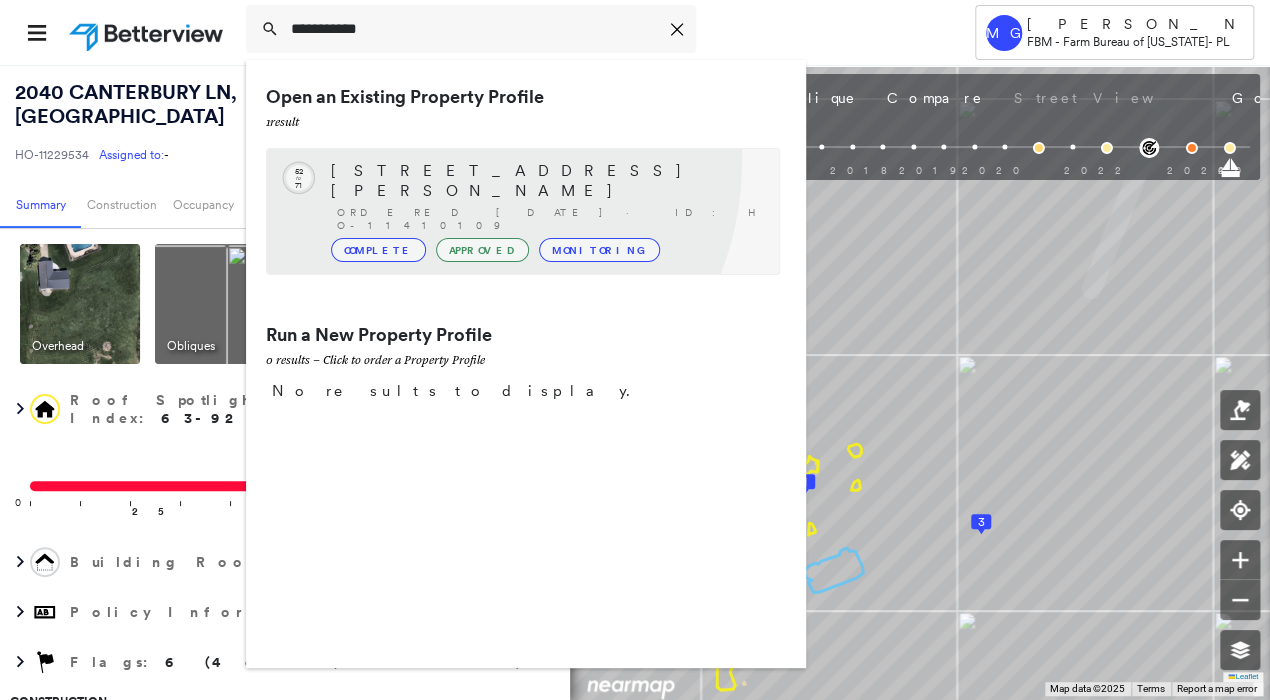 click on "Circled Text Icon 52 to 71 [STREET_ADDRESS][PERSON_NAME] Ordered [DATE] · ID: HO-11410109 Complete Approved Monitoring" at bounding box center (523, 211) 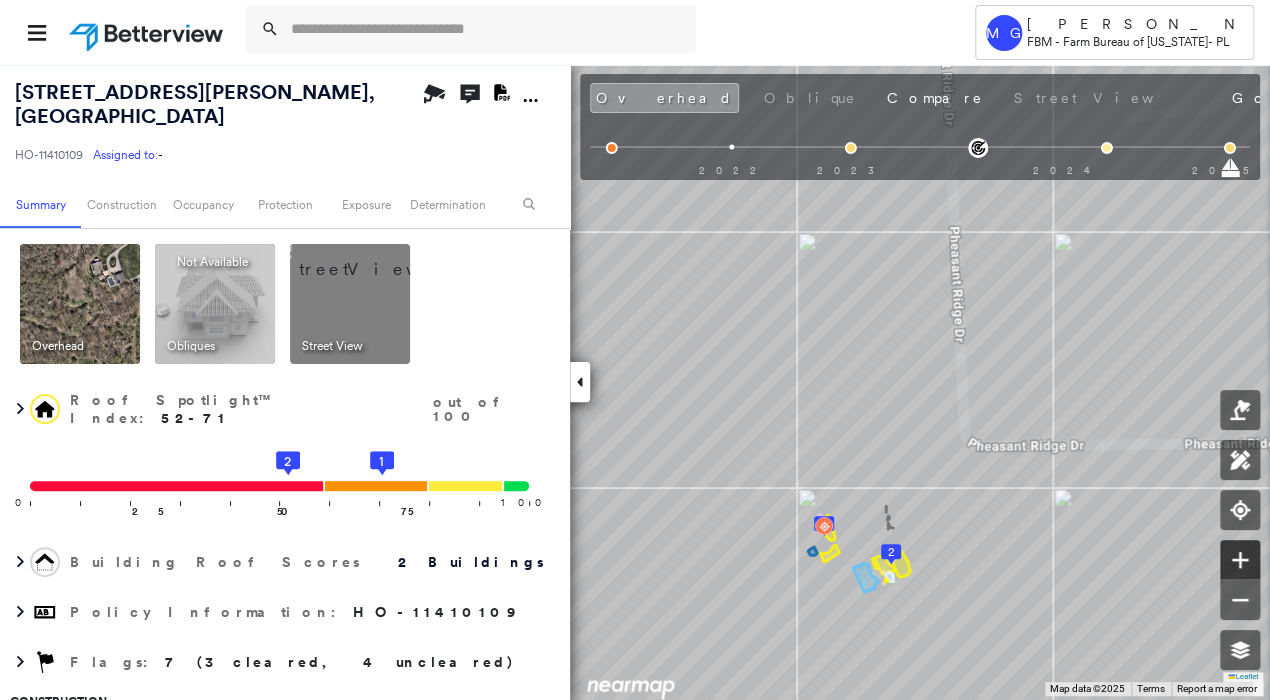 click 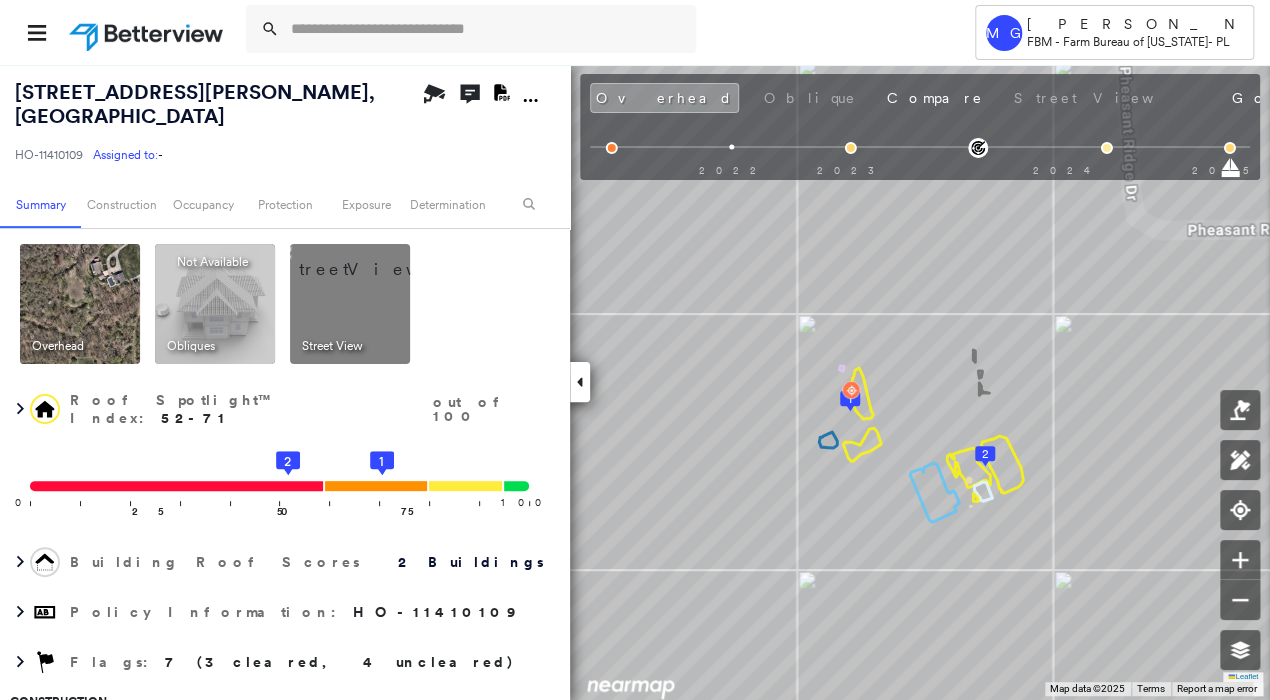click on "MG [PERSON_NAME] FBM - Farm Bureau of [US_STATE]  -   [GEOGRAPHIC_DATA]" at bounding box center (635, 32) 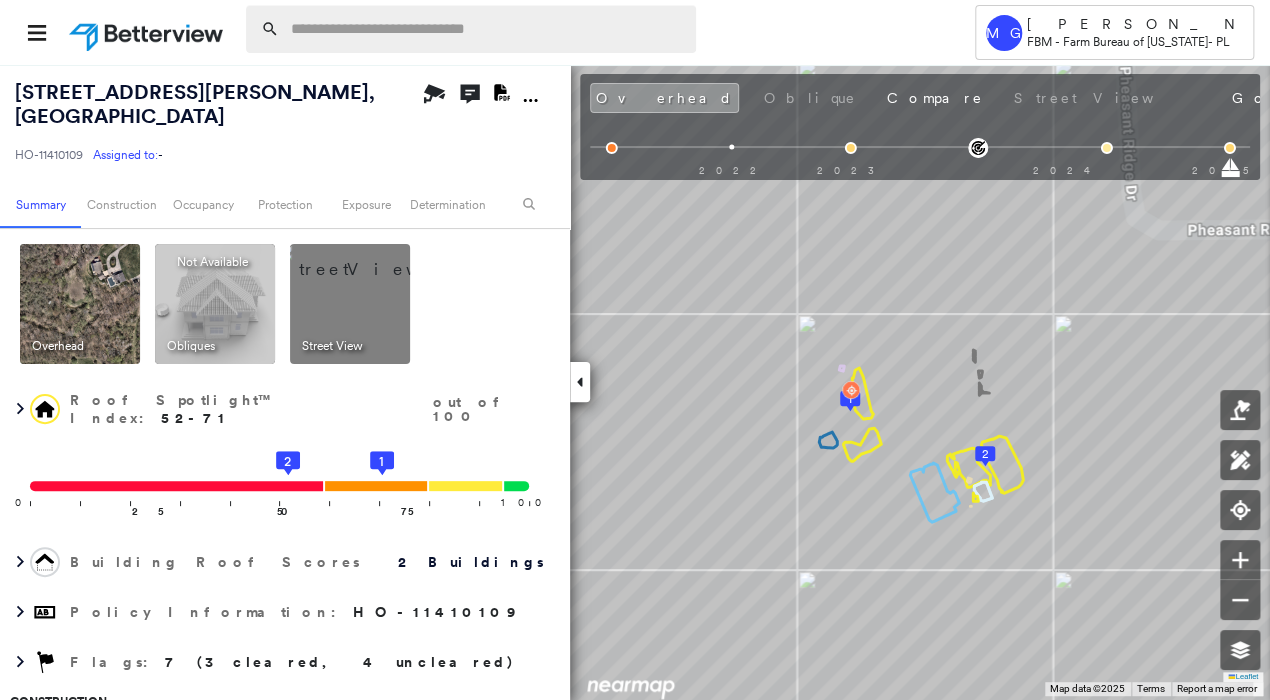 click at bounding box center [487, 29] 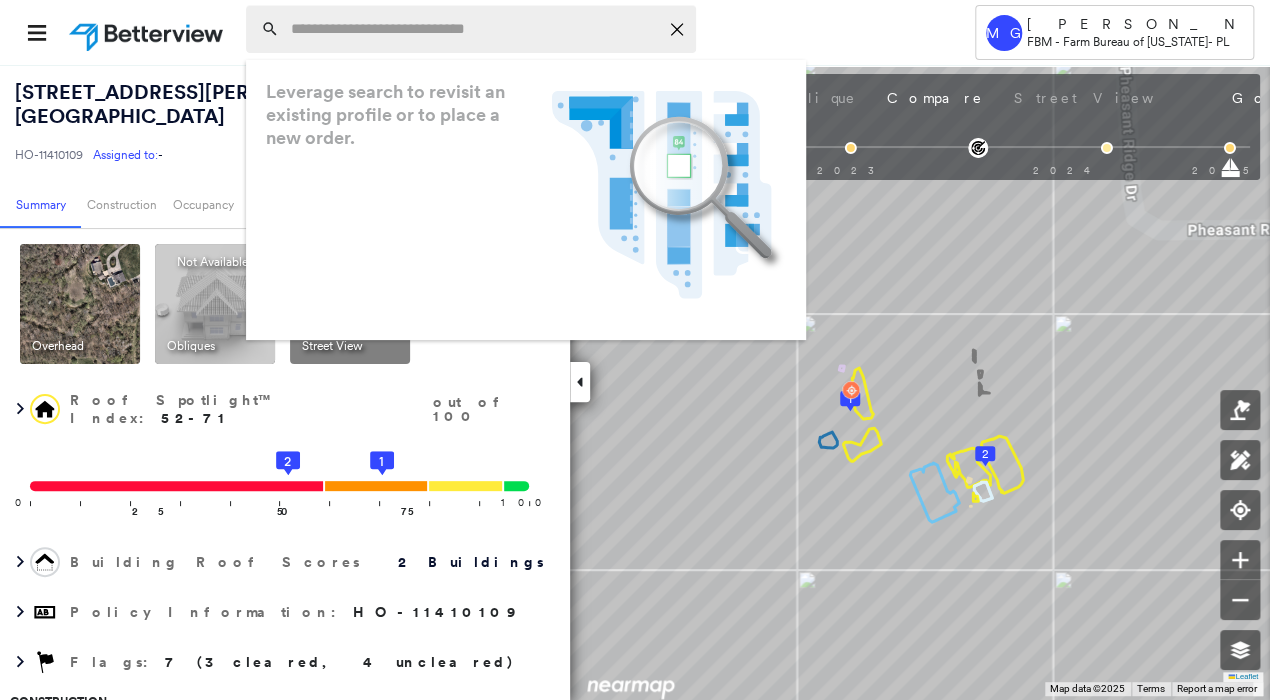 paste on "**********" 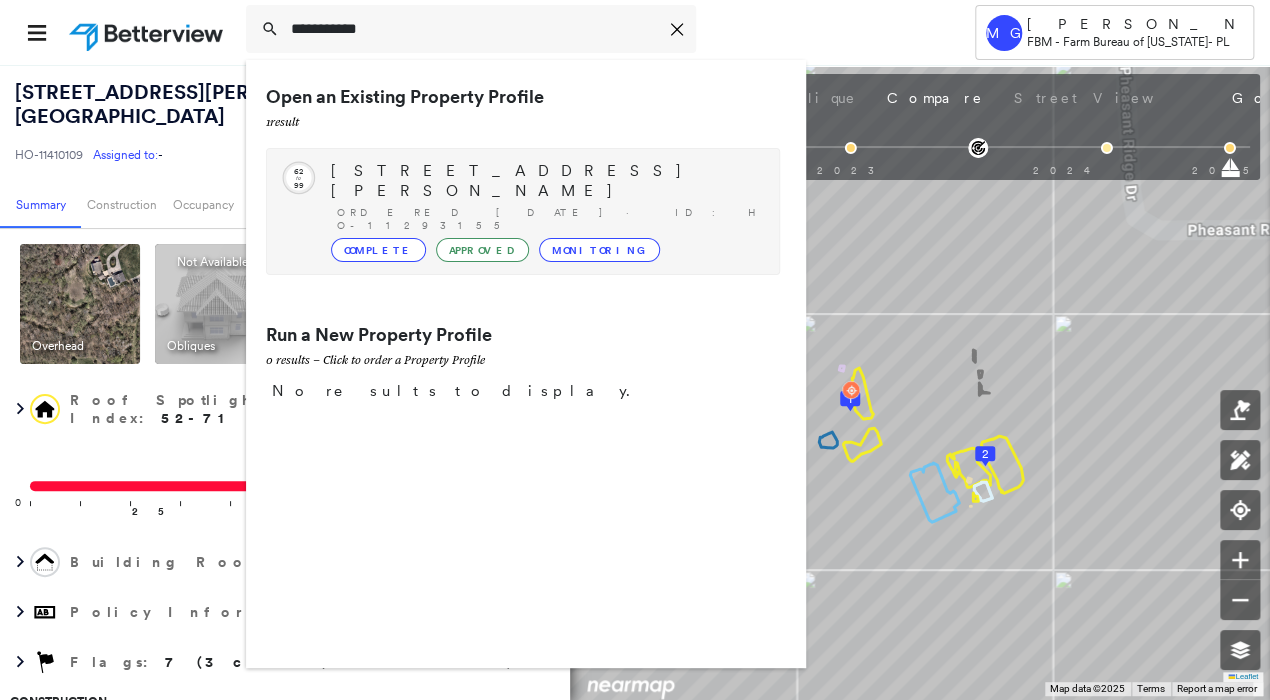 type on "**********" 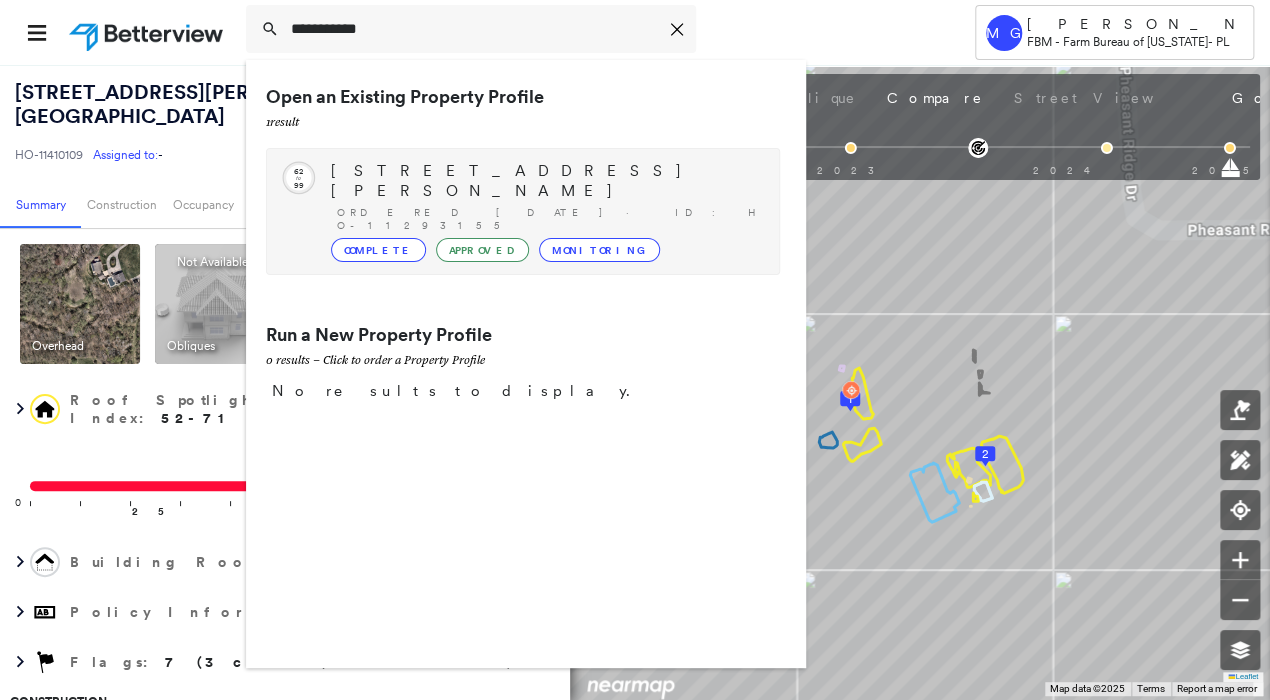 click on "[STREET_ADDRESS][PERSON_NAME]" at bounding box center [545, 181] 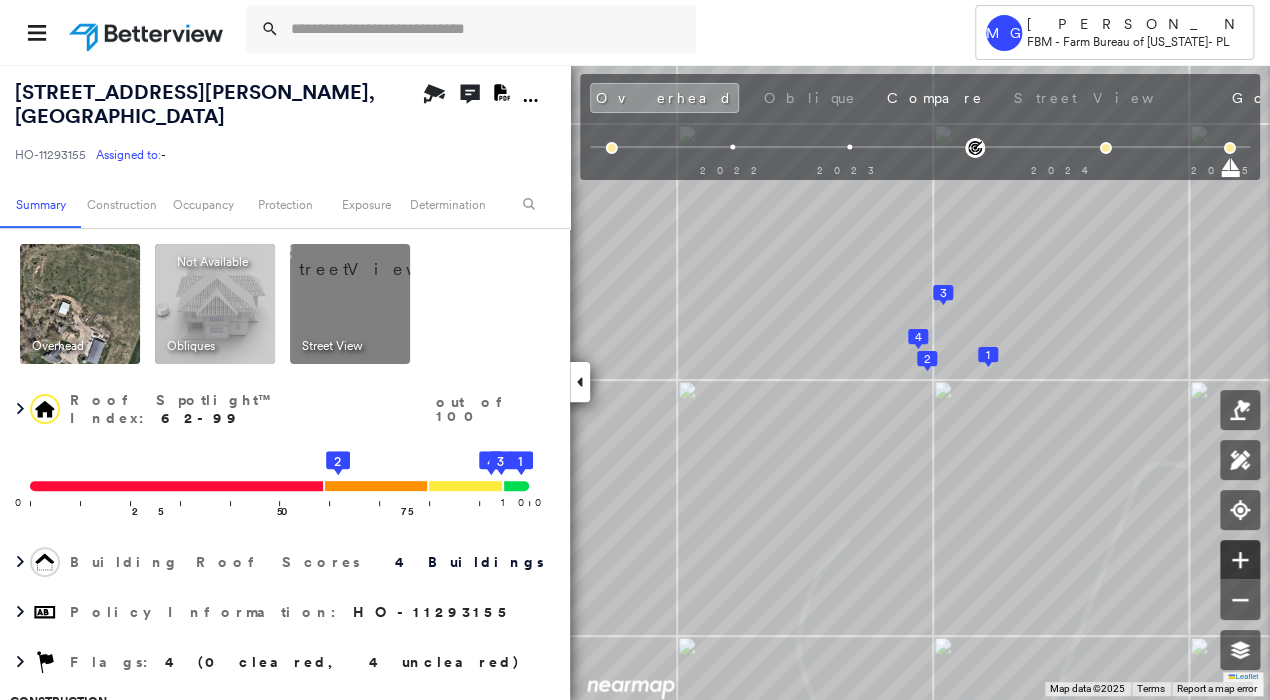 click 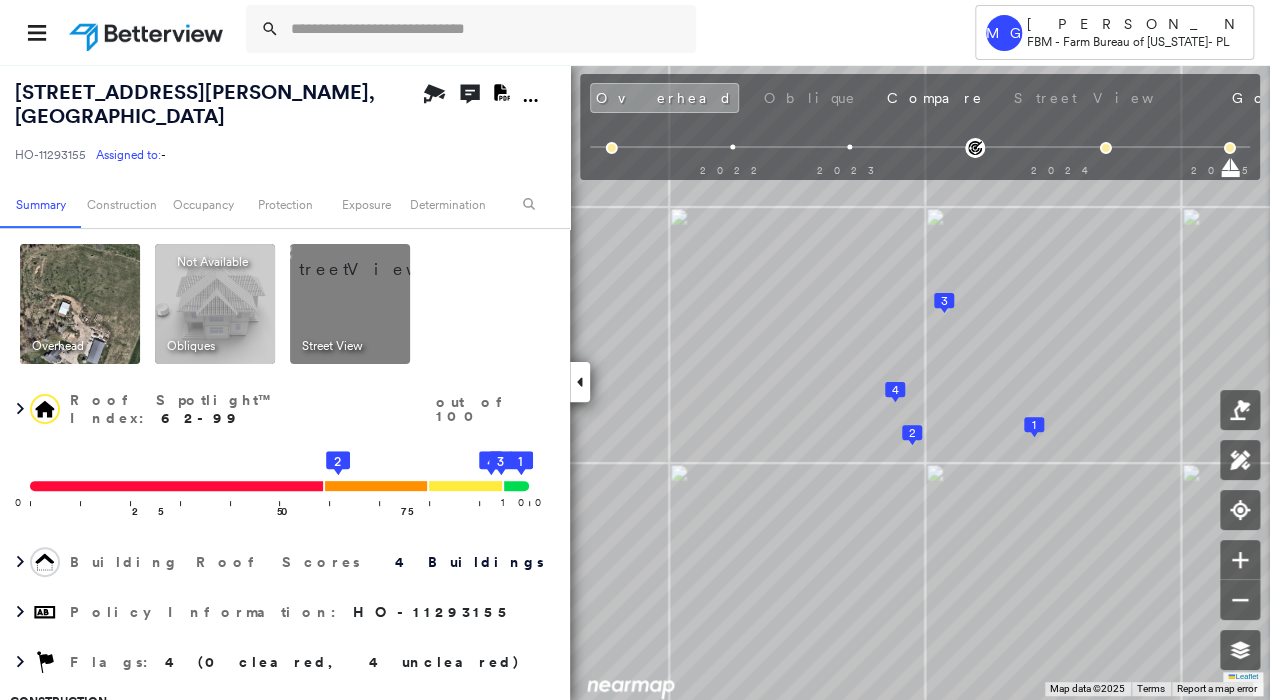 click on "MG [PERSON_NAME] FBM - Farm Bureau of [US_STATE]  -   [GEOGRAPHIC_DATA]" at bounding box center [635, 32] 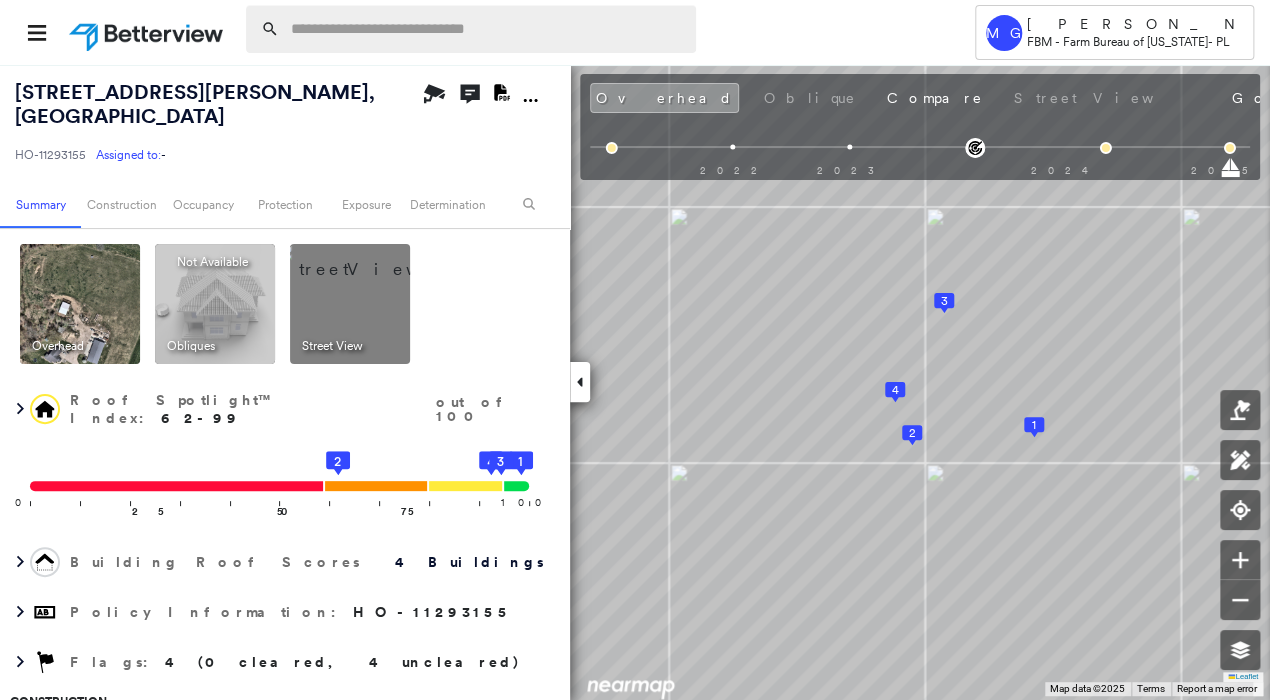 click at bounding box center (487, 29) 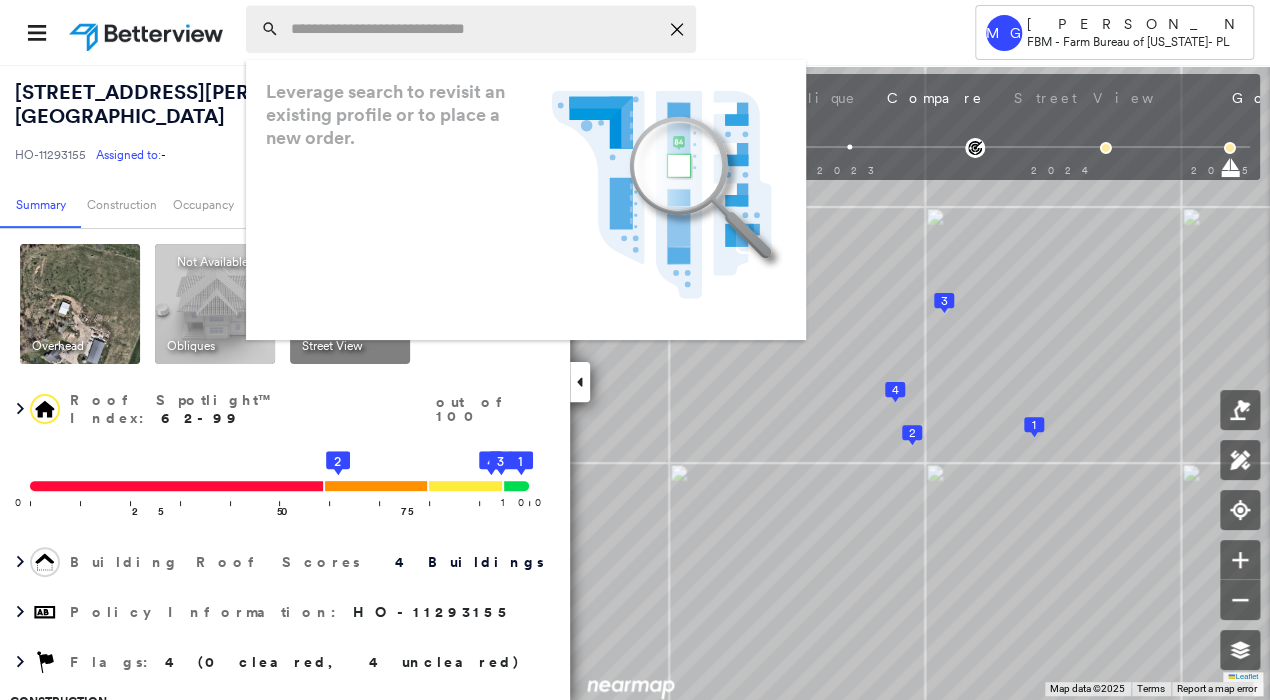 paste on "**********" 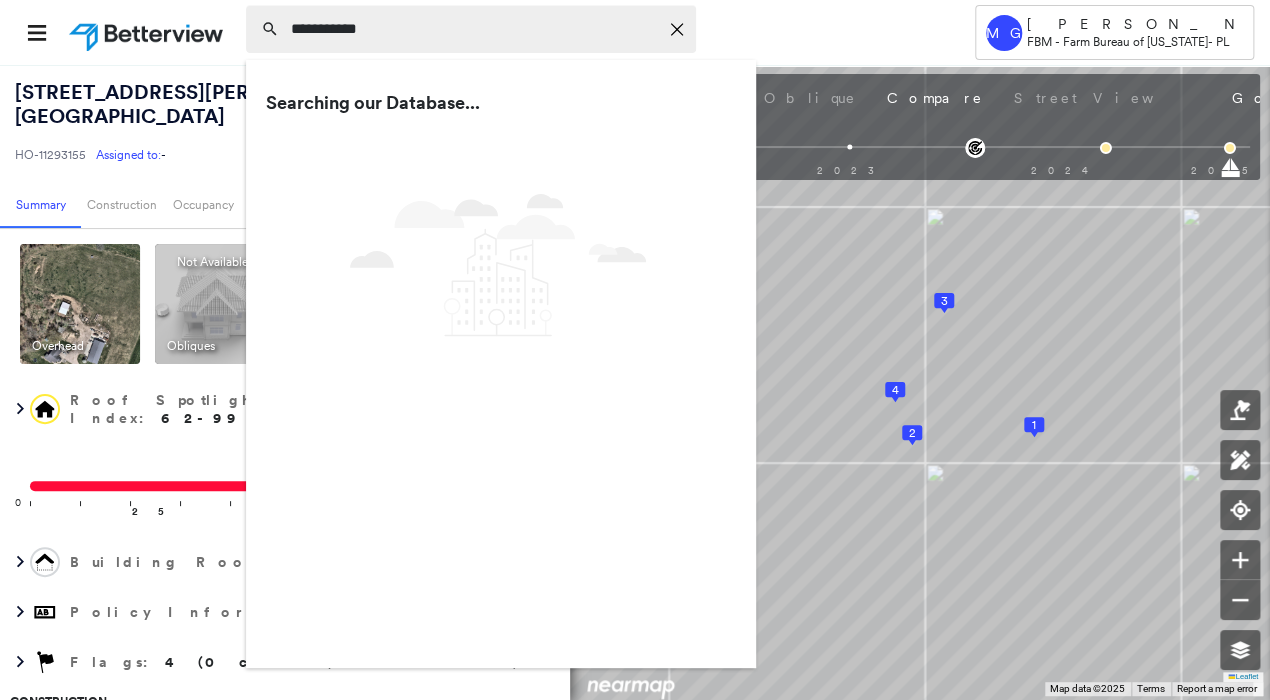 type on "**********" 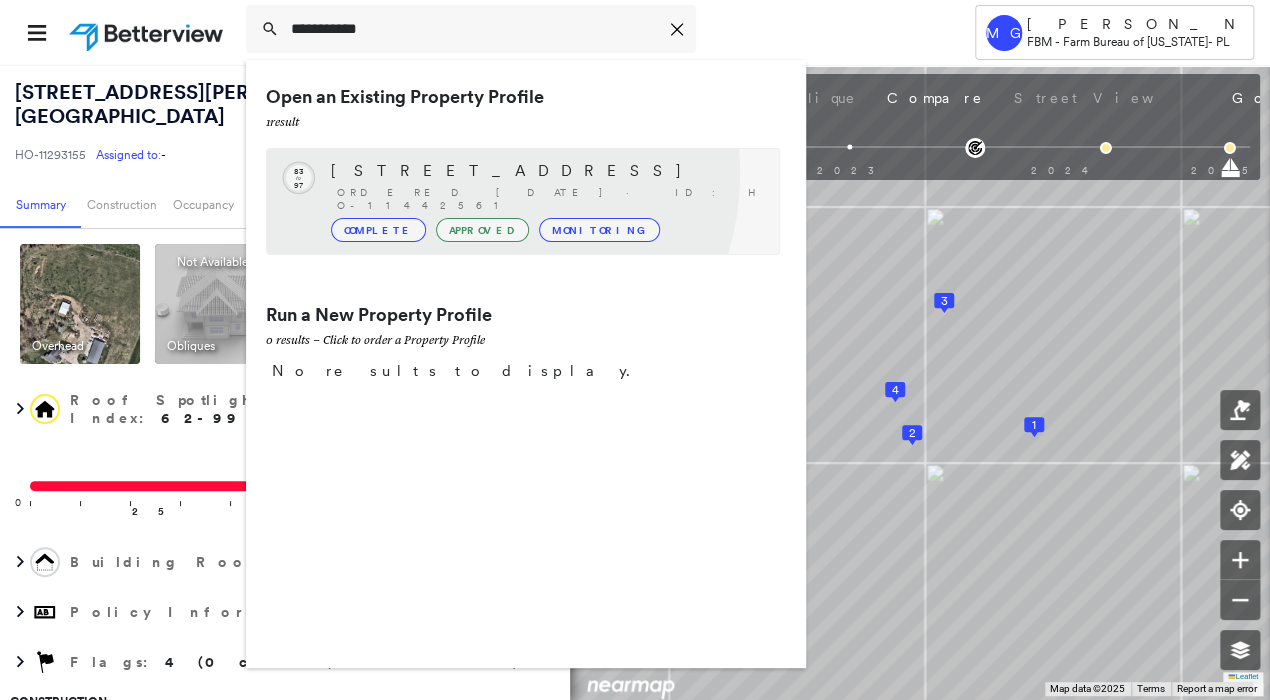click on "[STREET_ADDRESS]" at bounding box center [545, 171] 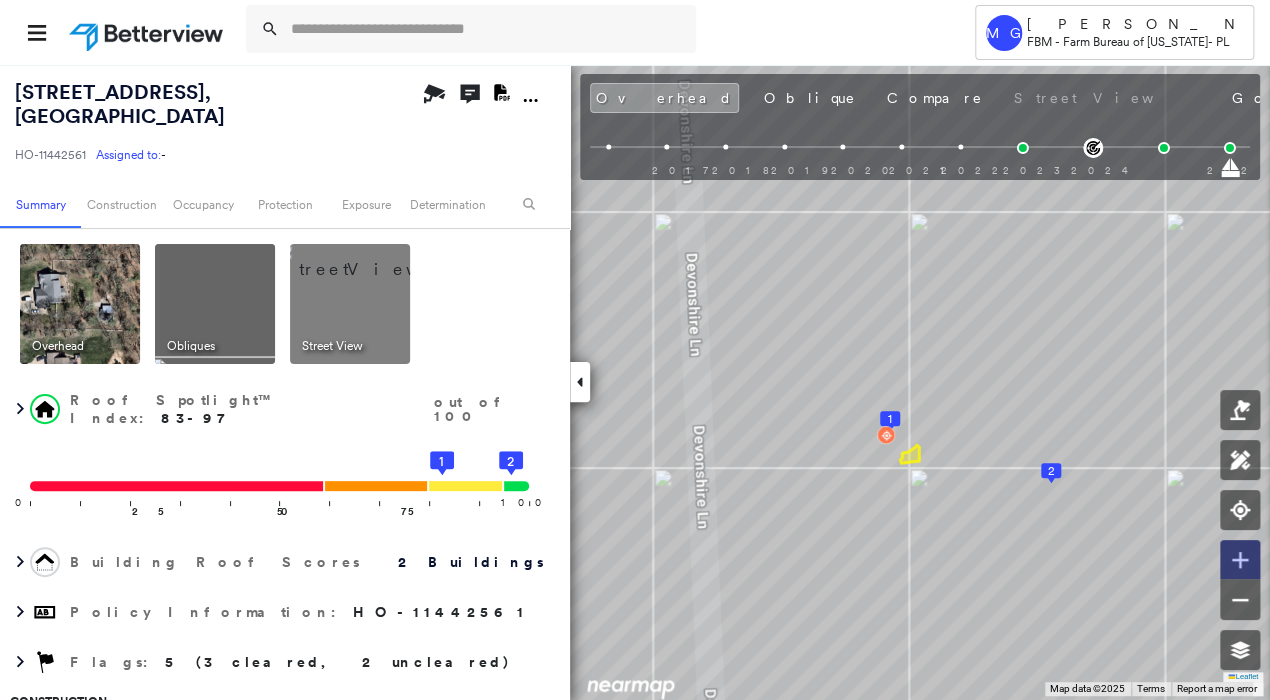 click at bounding box center (1240, 560) 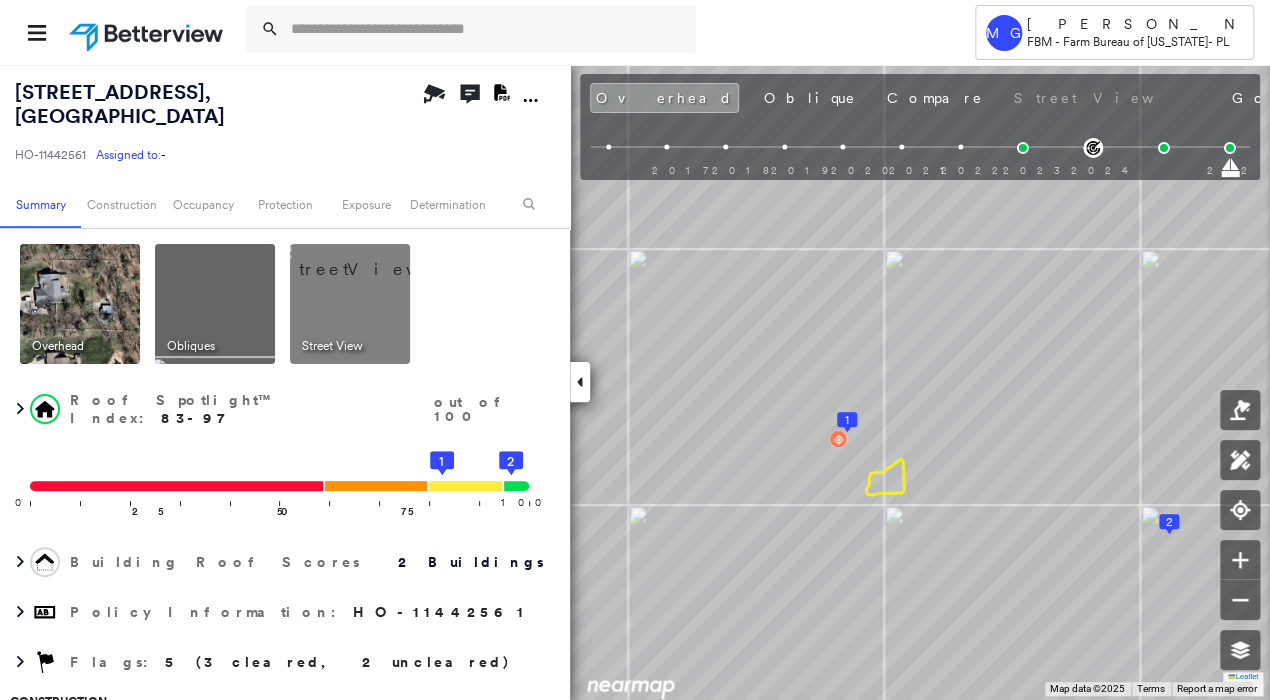 click on "MG [PERSON_NAME] FBM - Farm Bureau of [US_STATE]  -   [GEOGRAPHIC_DATA]" at bounding box center (635, 32) 